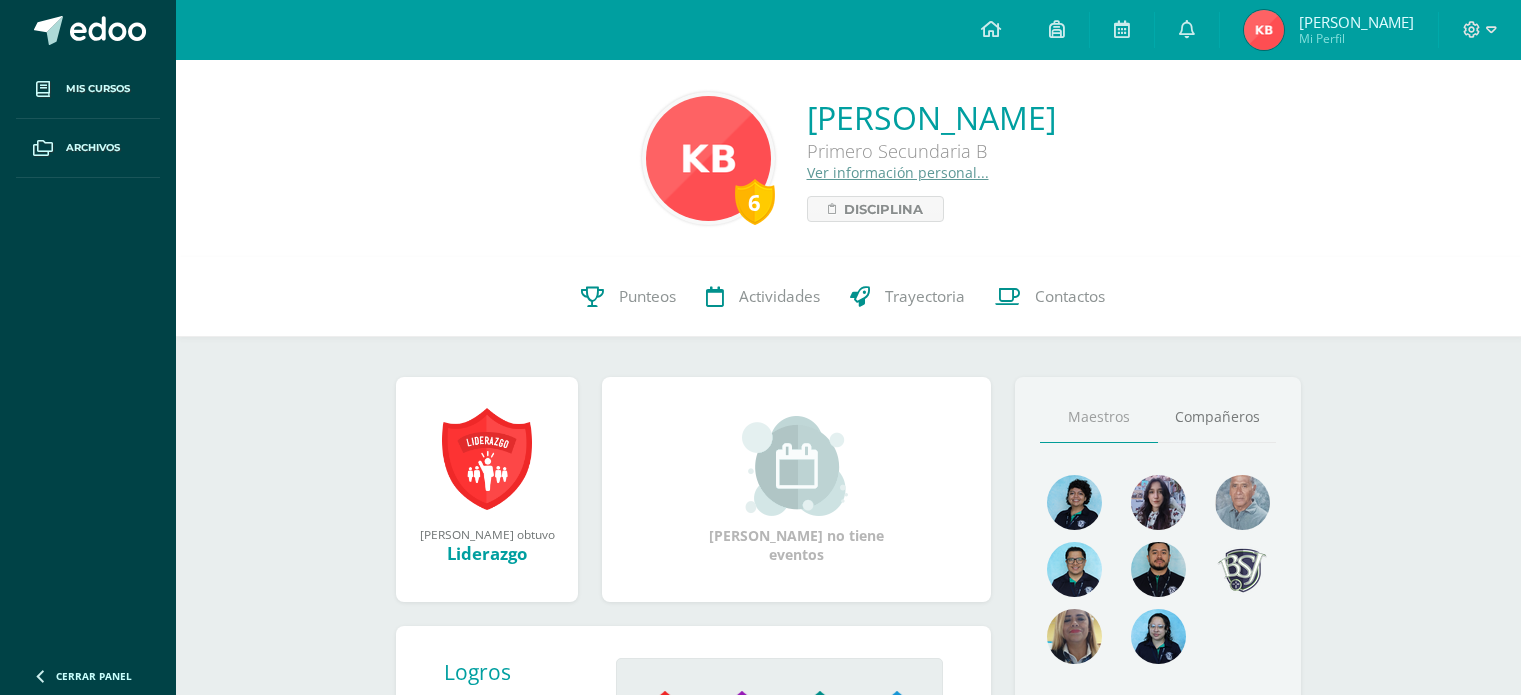 scroll, scrollTop: 0, scrollLeft: 0, axis: both 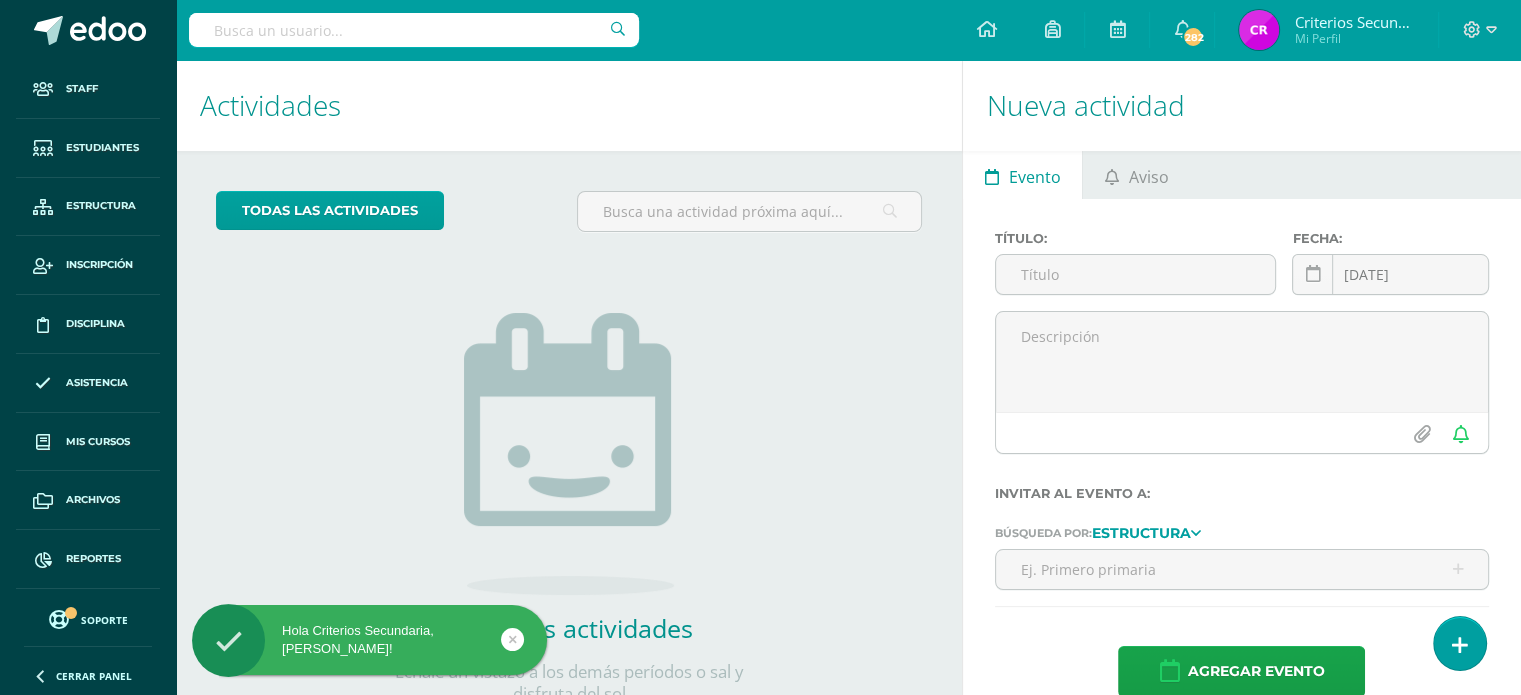 click at bounding box center (414, 30) 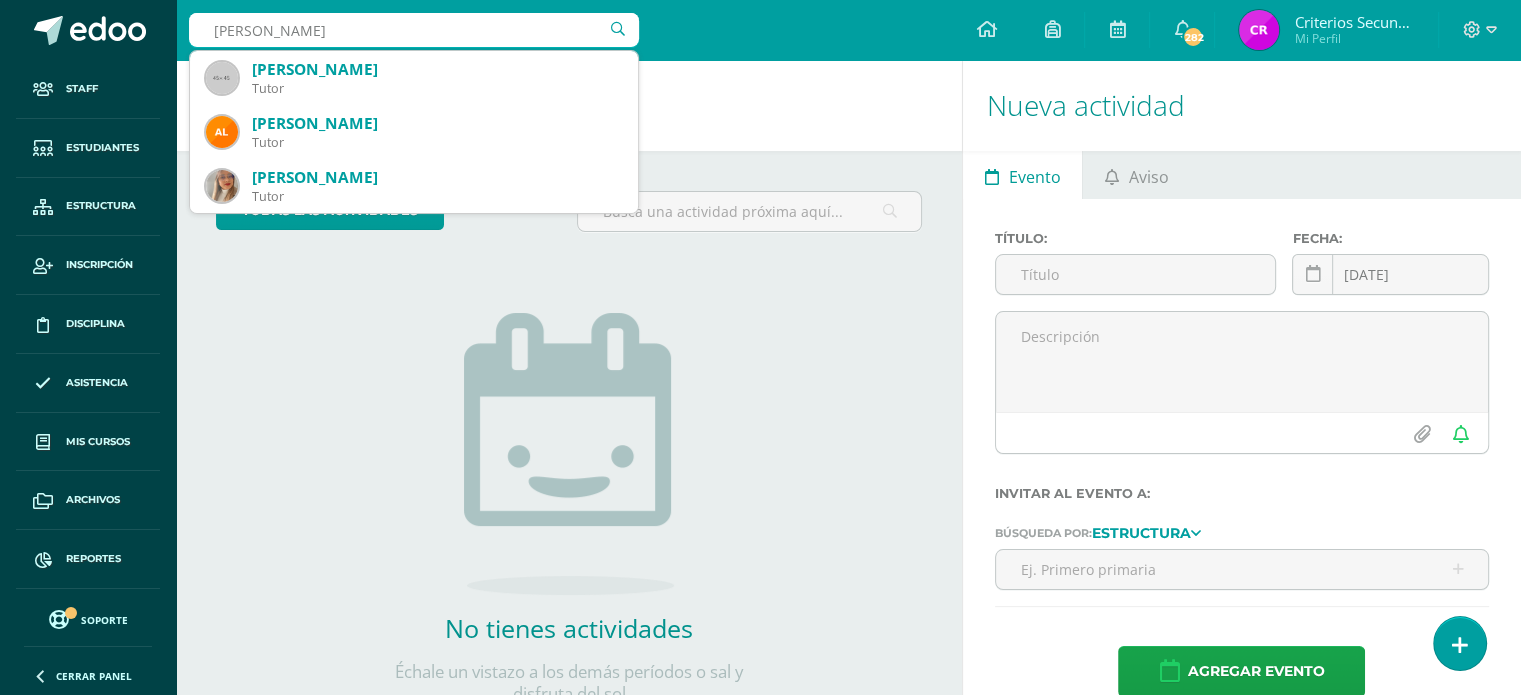 type on "karin adr" 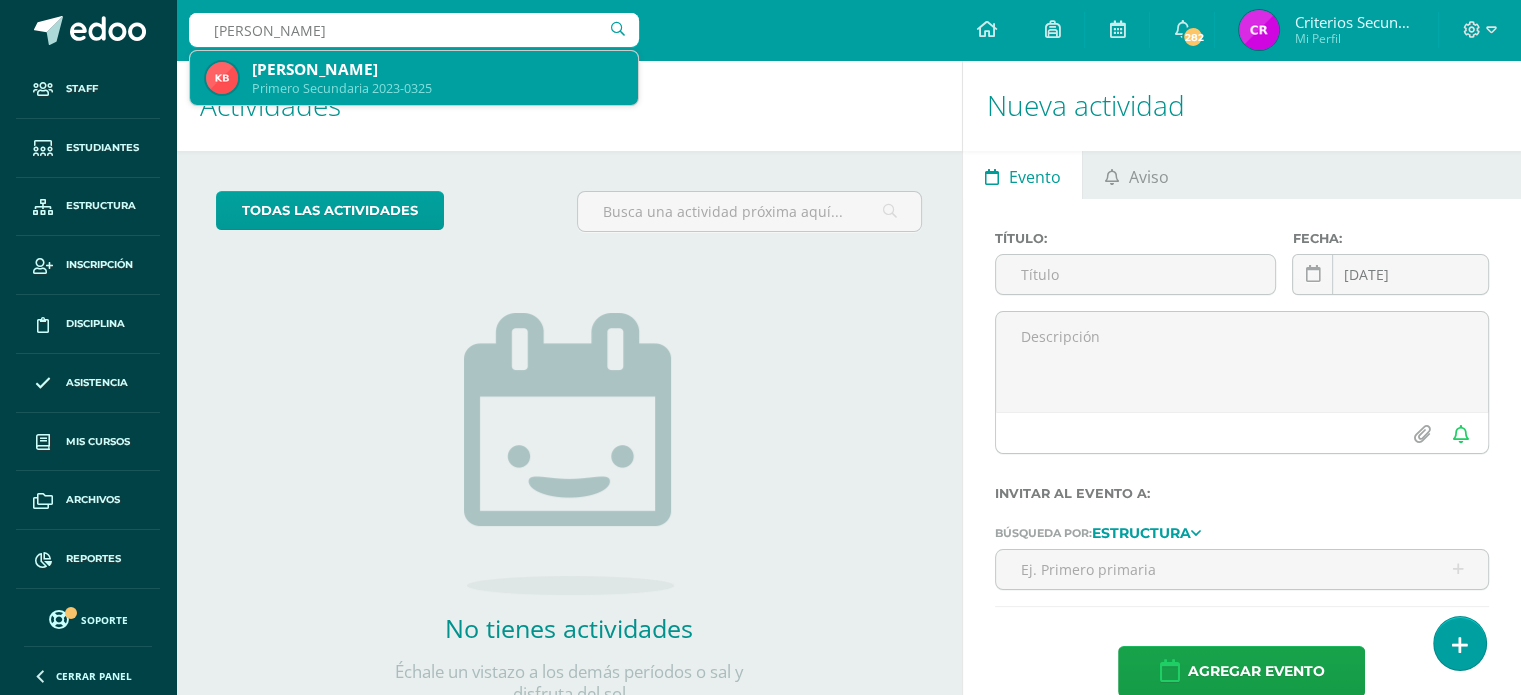 click on "Primero Secundaria 2023-0325" at bounding box center (437, 88) 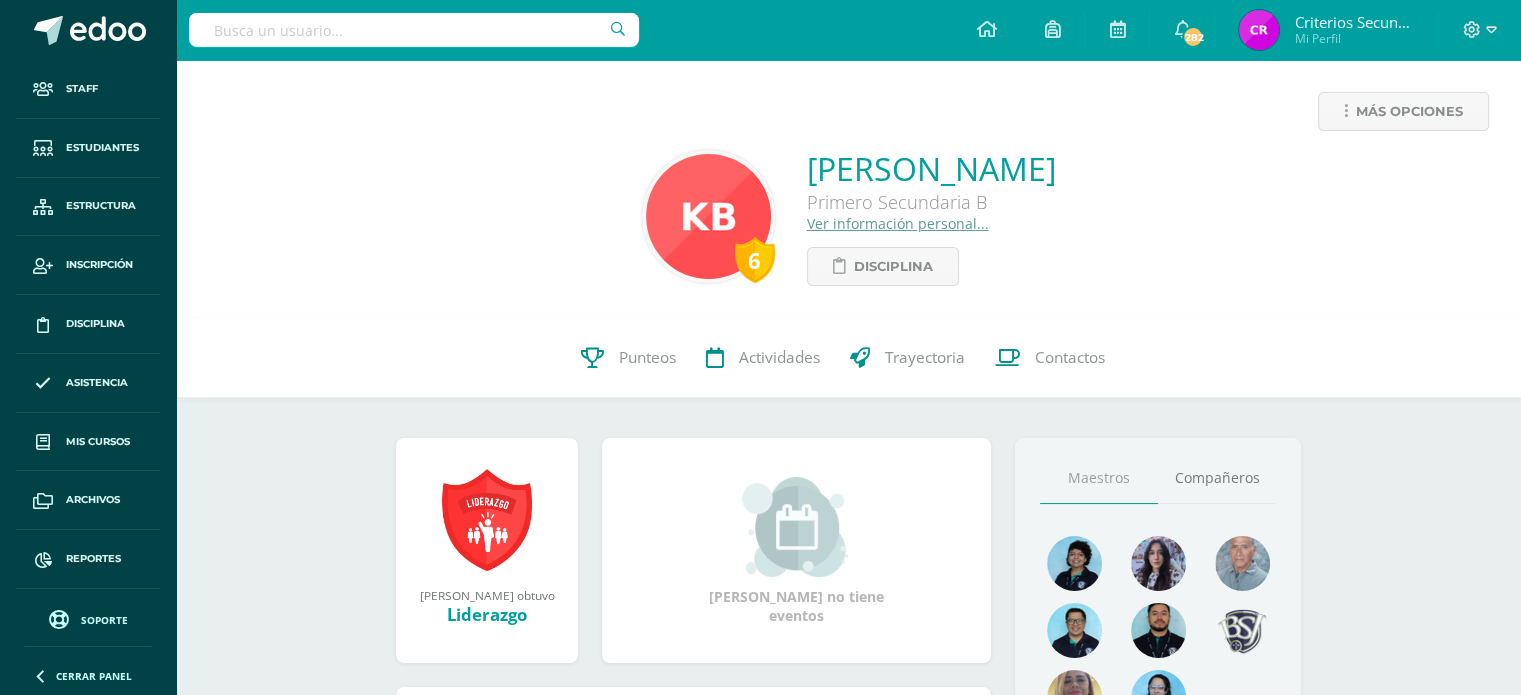 scroll, scrollTop: 0, scrollLeft: 0, axis: both 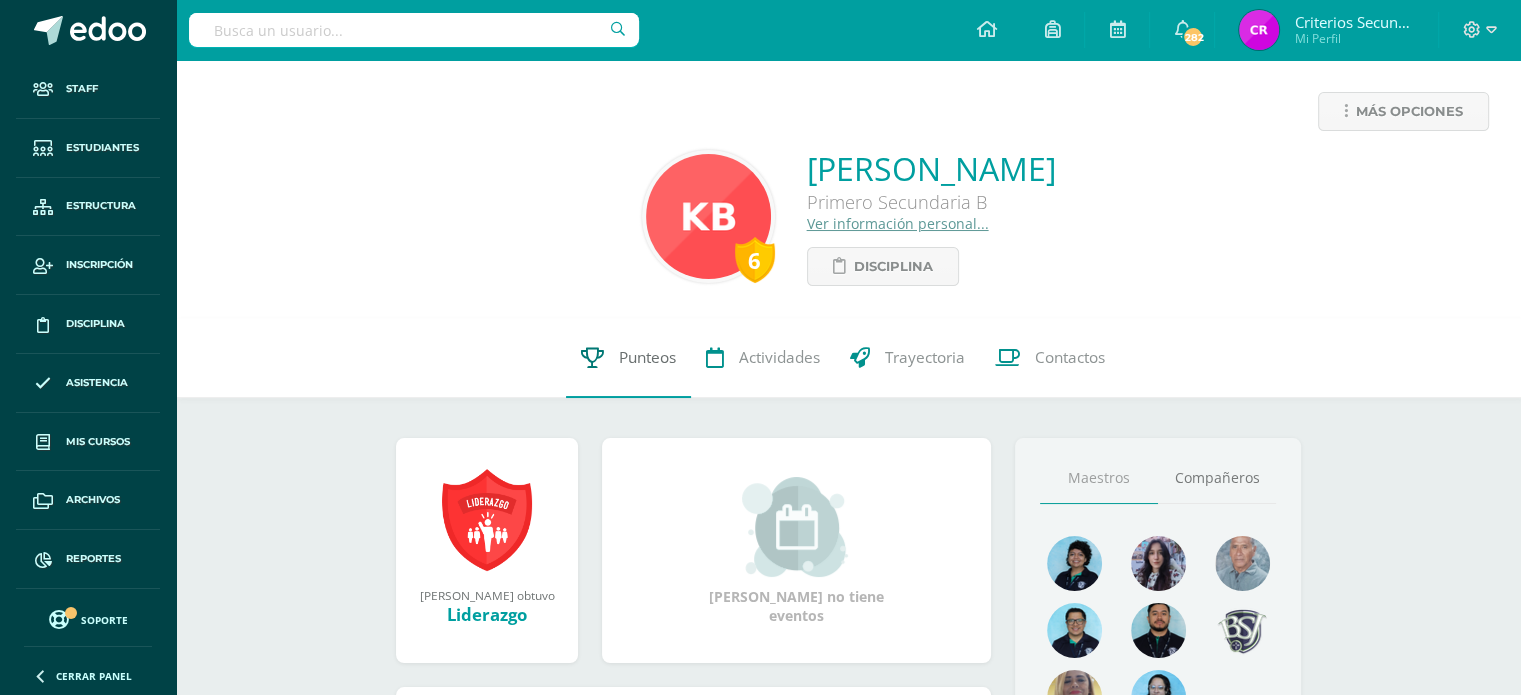 click on "Punteos" at bounding box center (647, 357) 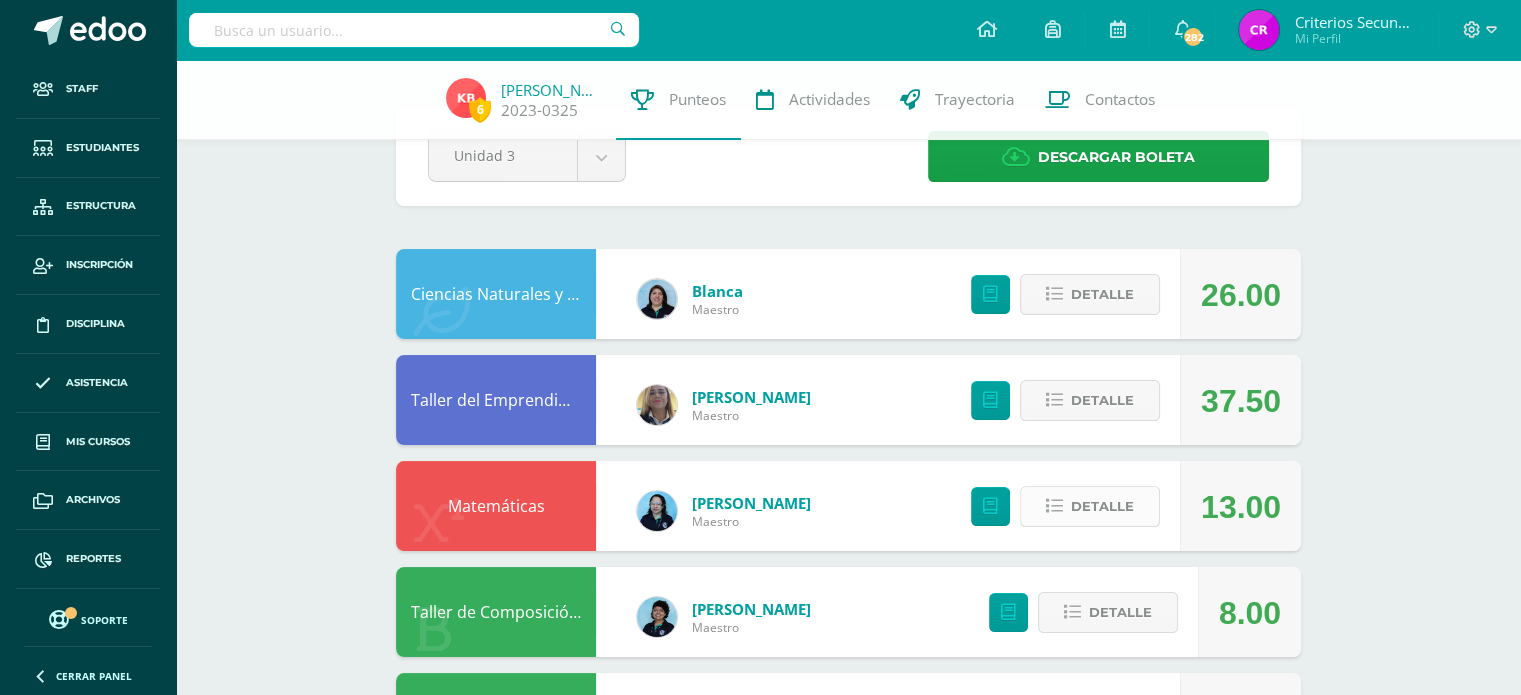 scroll, scrollTop: 100, scrollLeft: 0, axis: vertical 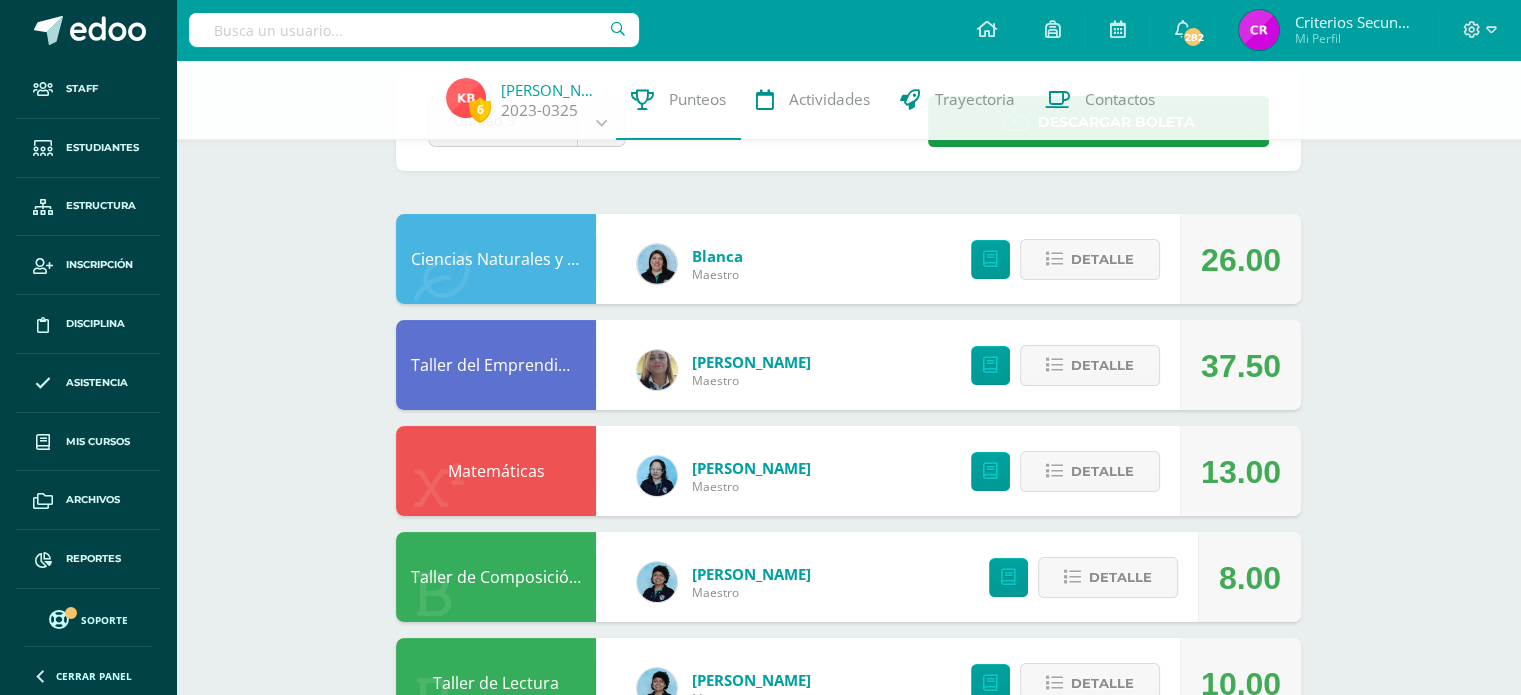 drag, startPoint x: 1194, startPoint y: 359, endPoint x: 1304, endPoint y: 364, distance: 110.11358 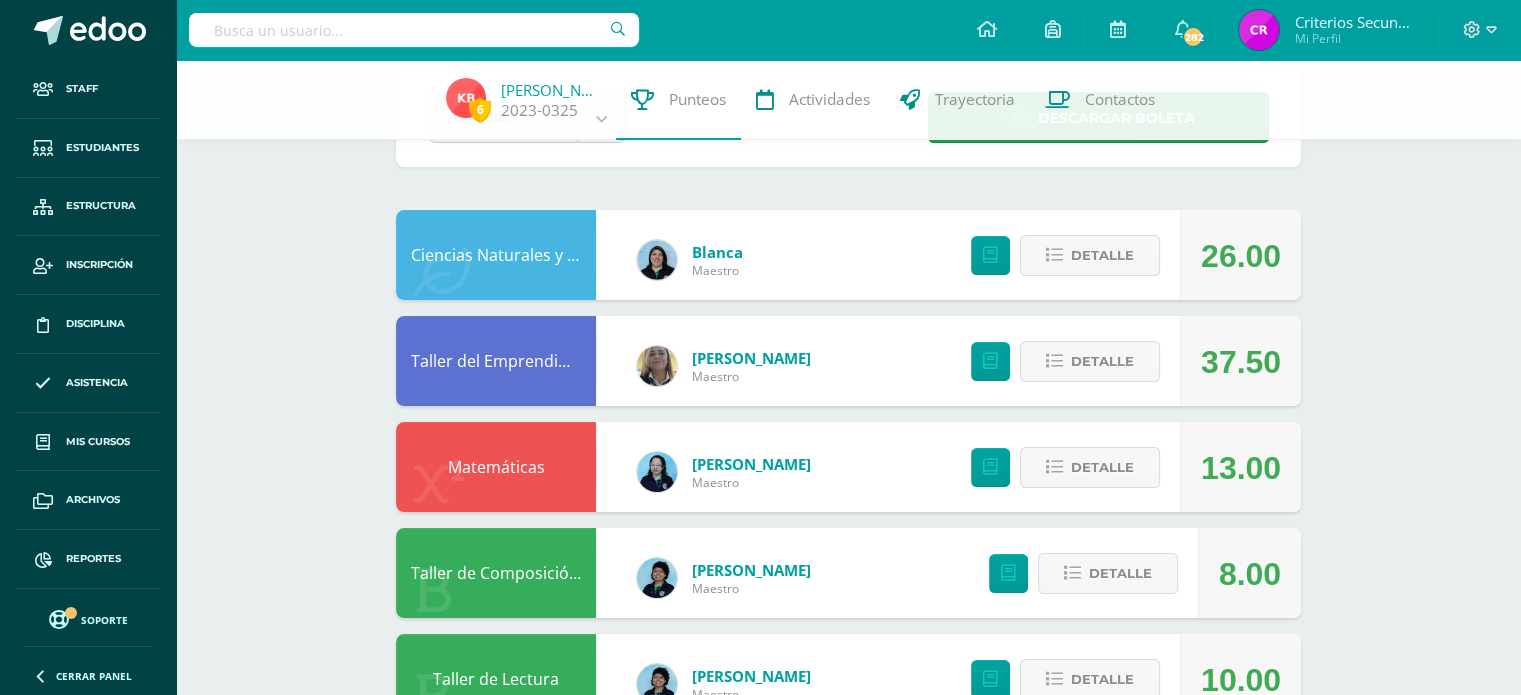 scroll, scrollTop: 0, scrollLeft: 0, axis: both 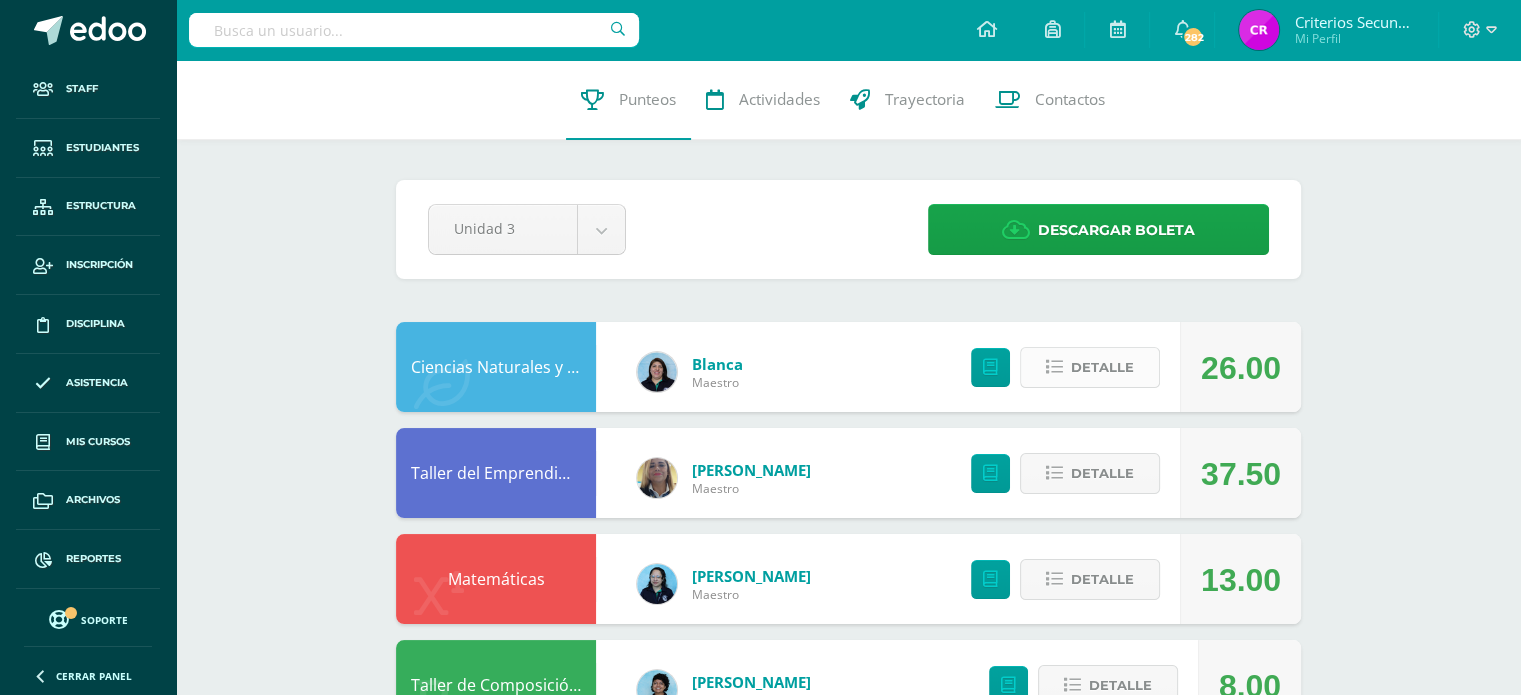 click on "Detalle" at bounding box center [1102, 367] 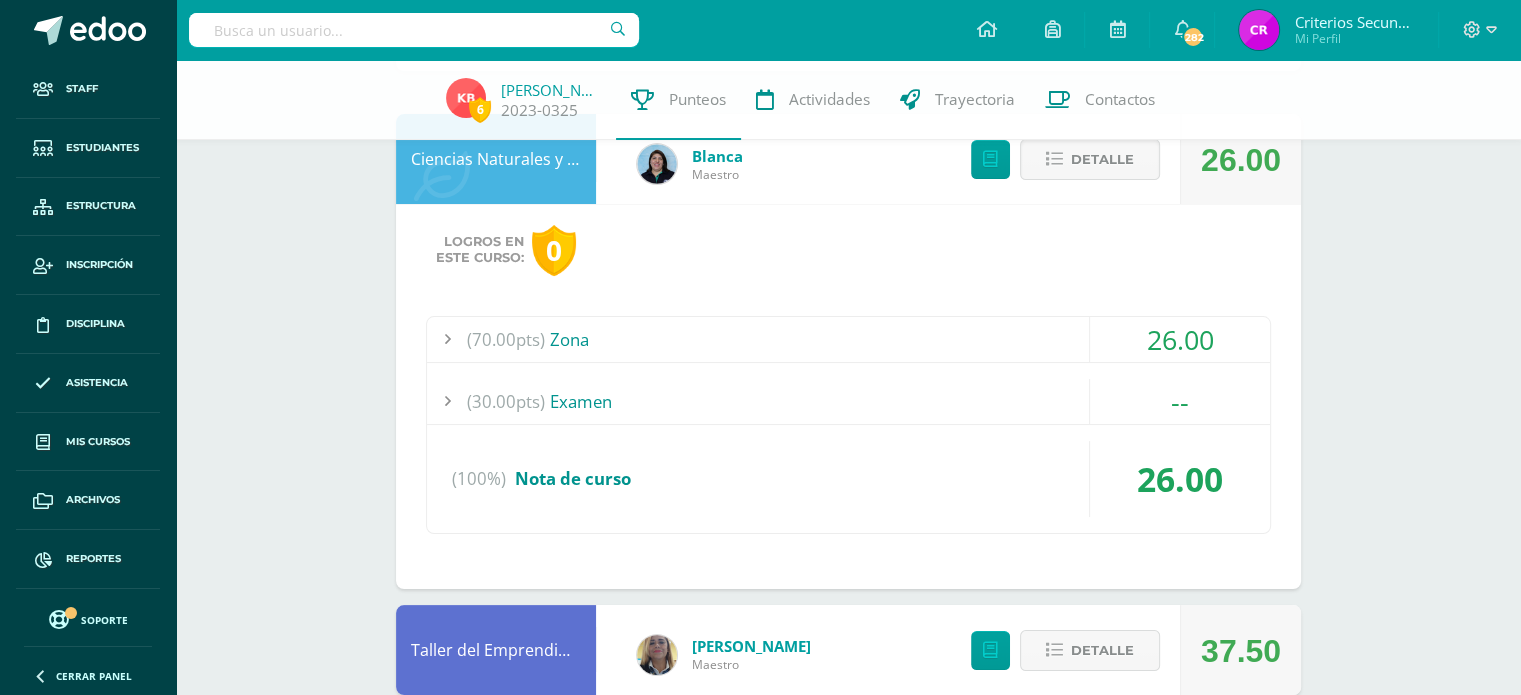 scroll, scrollTop: 100, scrollLeft: 0, axis: vertical 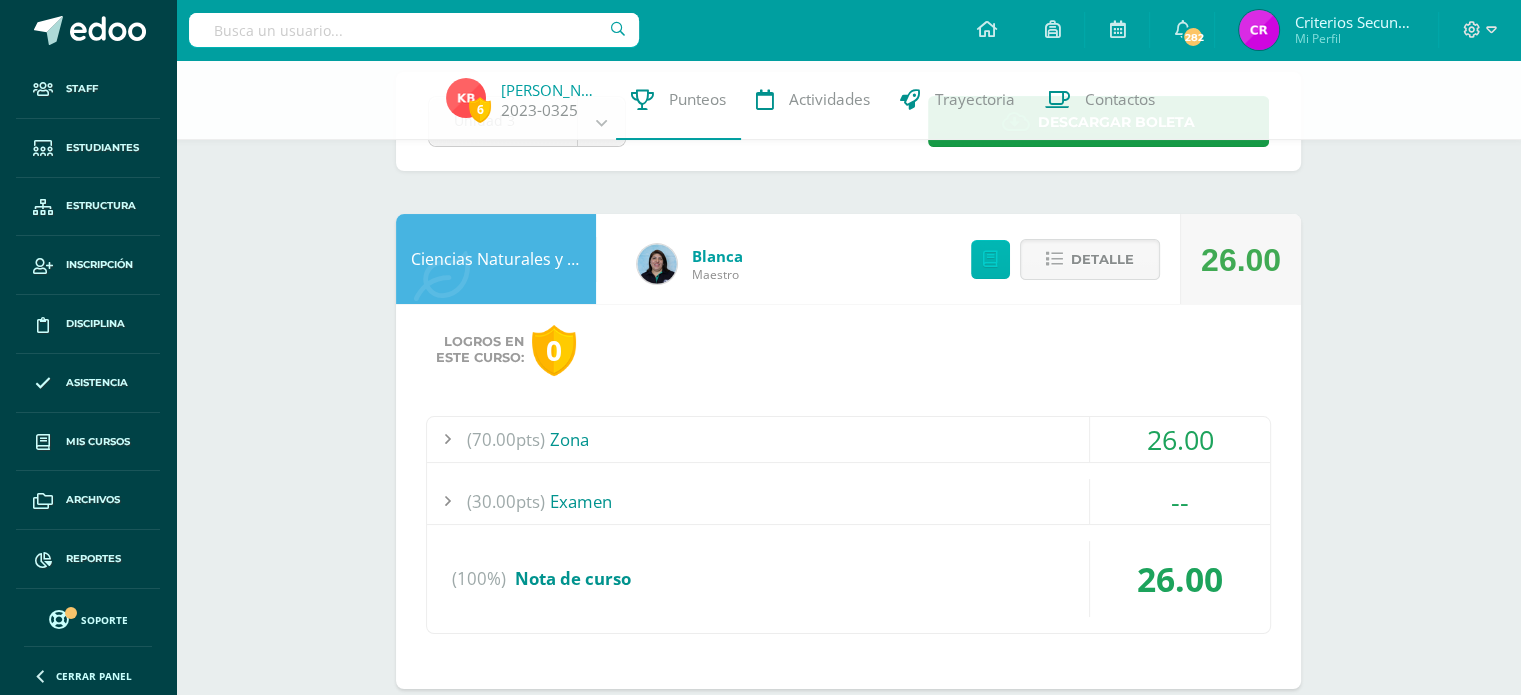 click at bounding box center [990, 259] 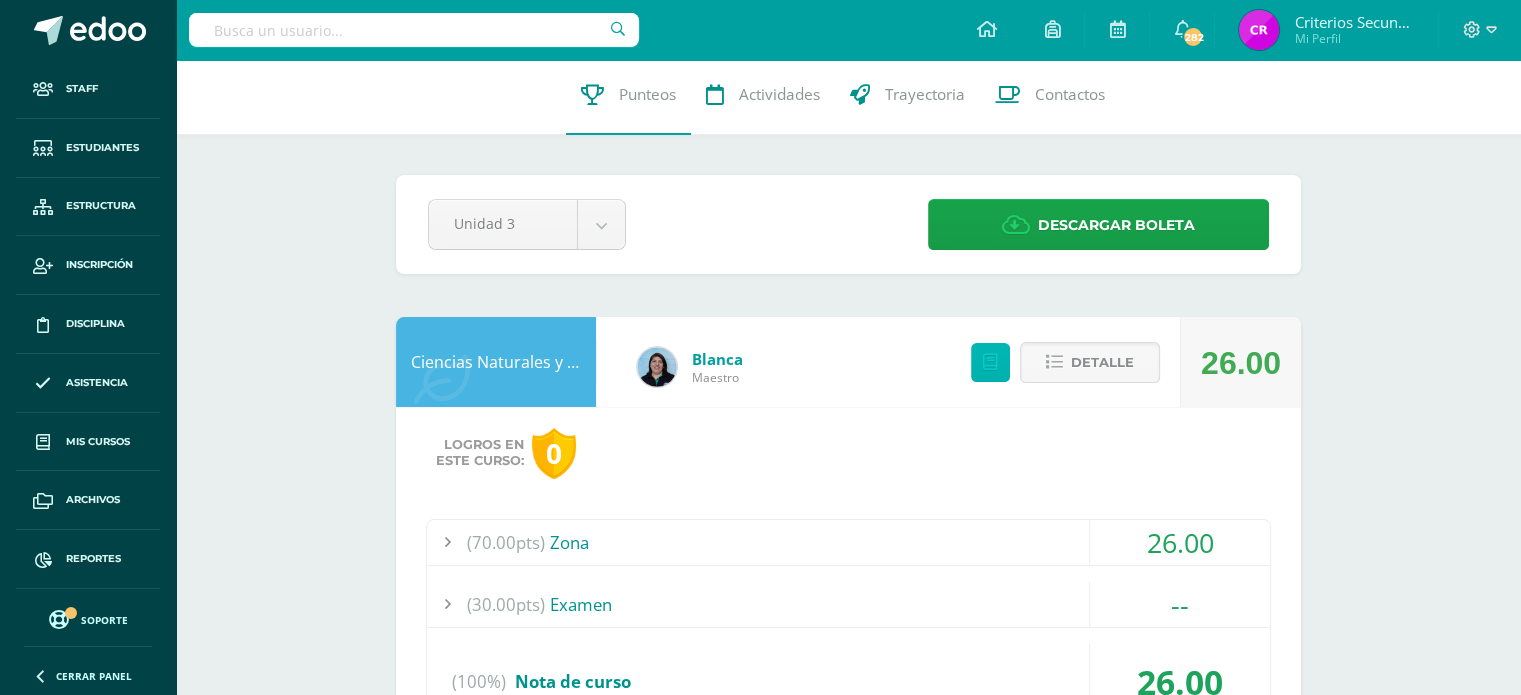 scroll, scrollTop: 0, scrollLeft: 0, axis: both 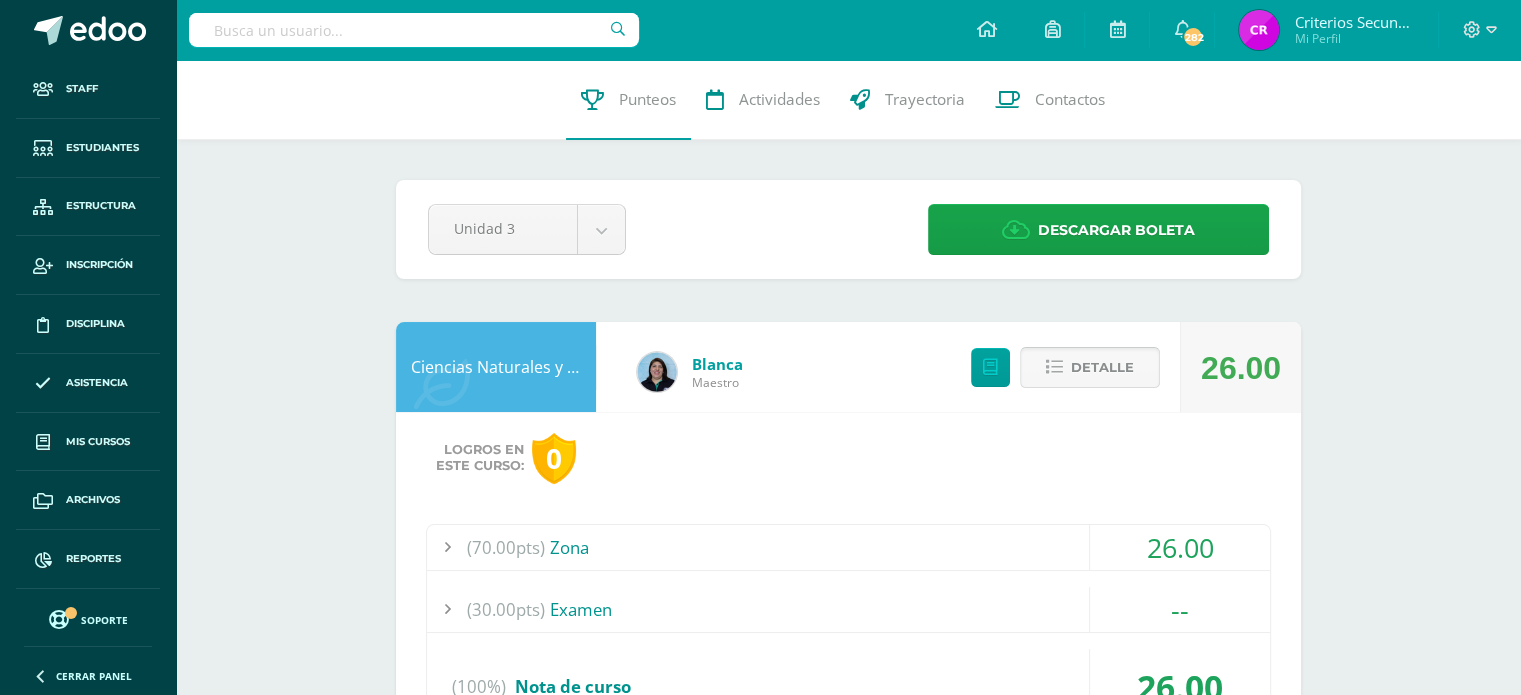 click on "Detalle" at bounding box center [1102, 367] 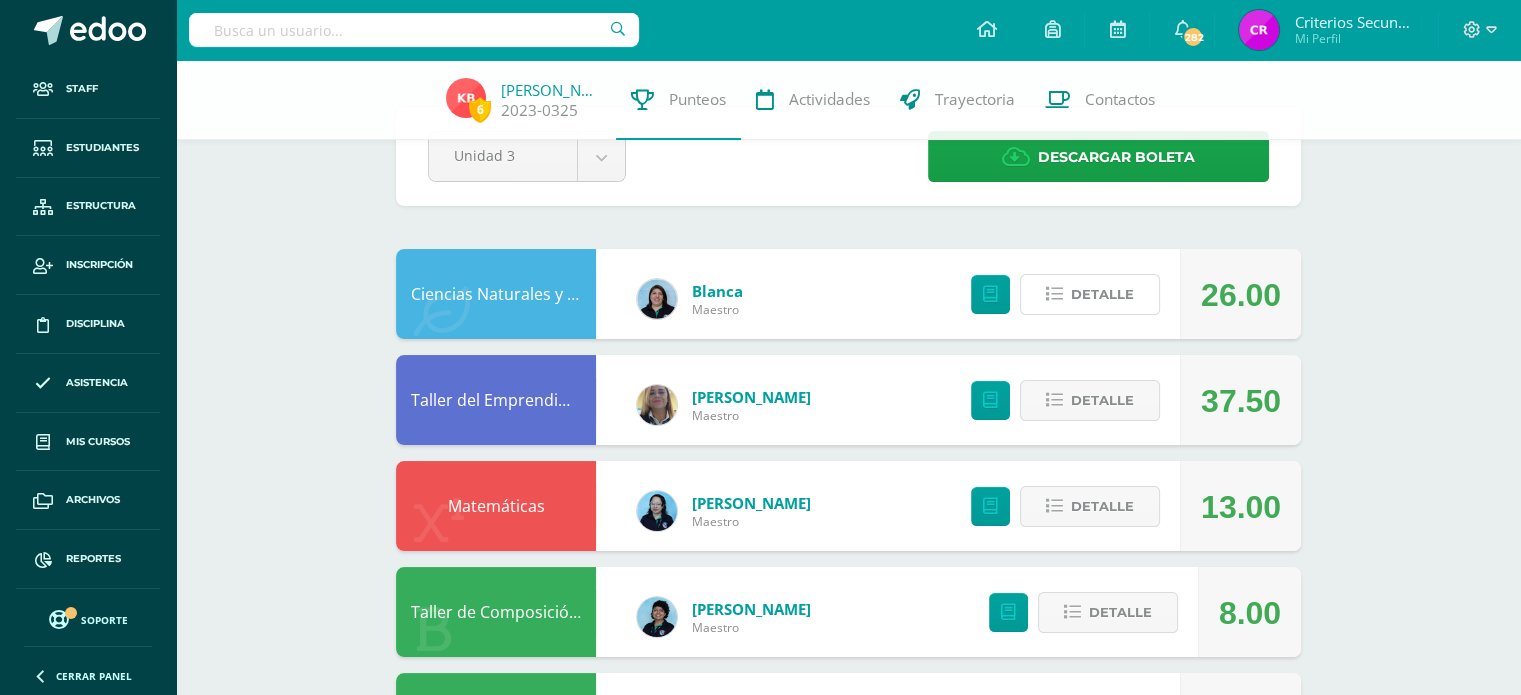 scroll, scrollTop: 100, scrollLeft: 0, axis: vertical 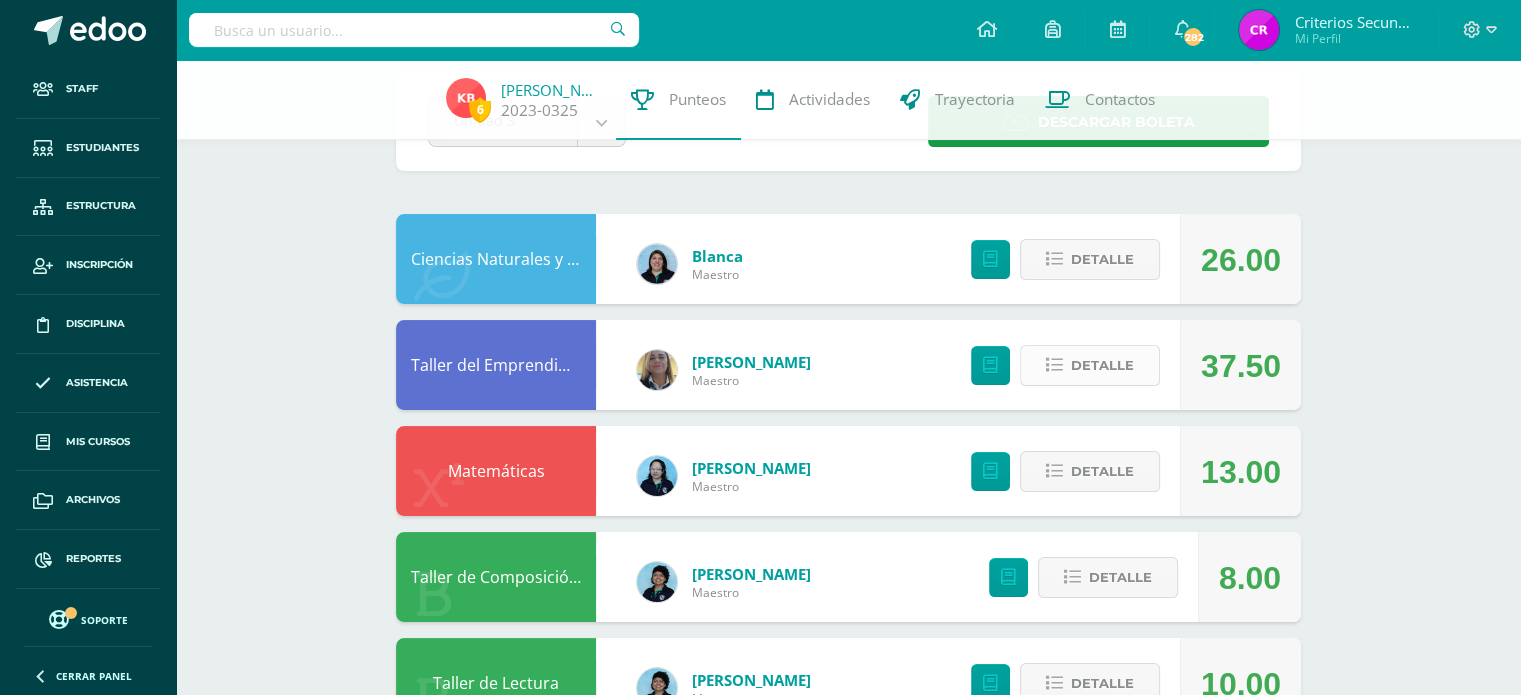 click on "Detalle" at bounding box center (1102, 365) 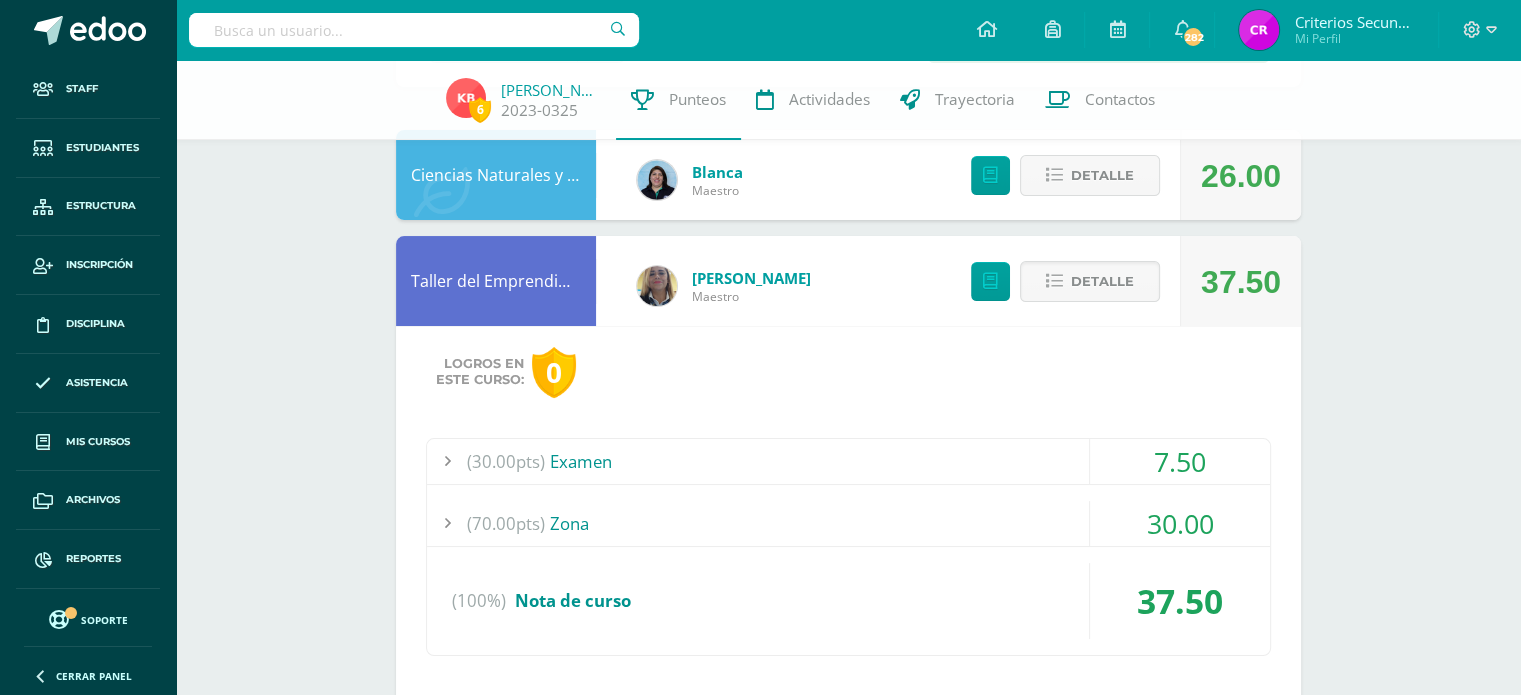 scroll, scrollTop: 0, scrollLeft: 0, axis: both 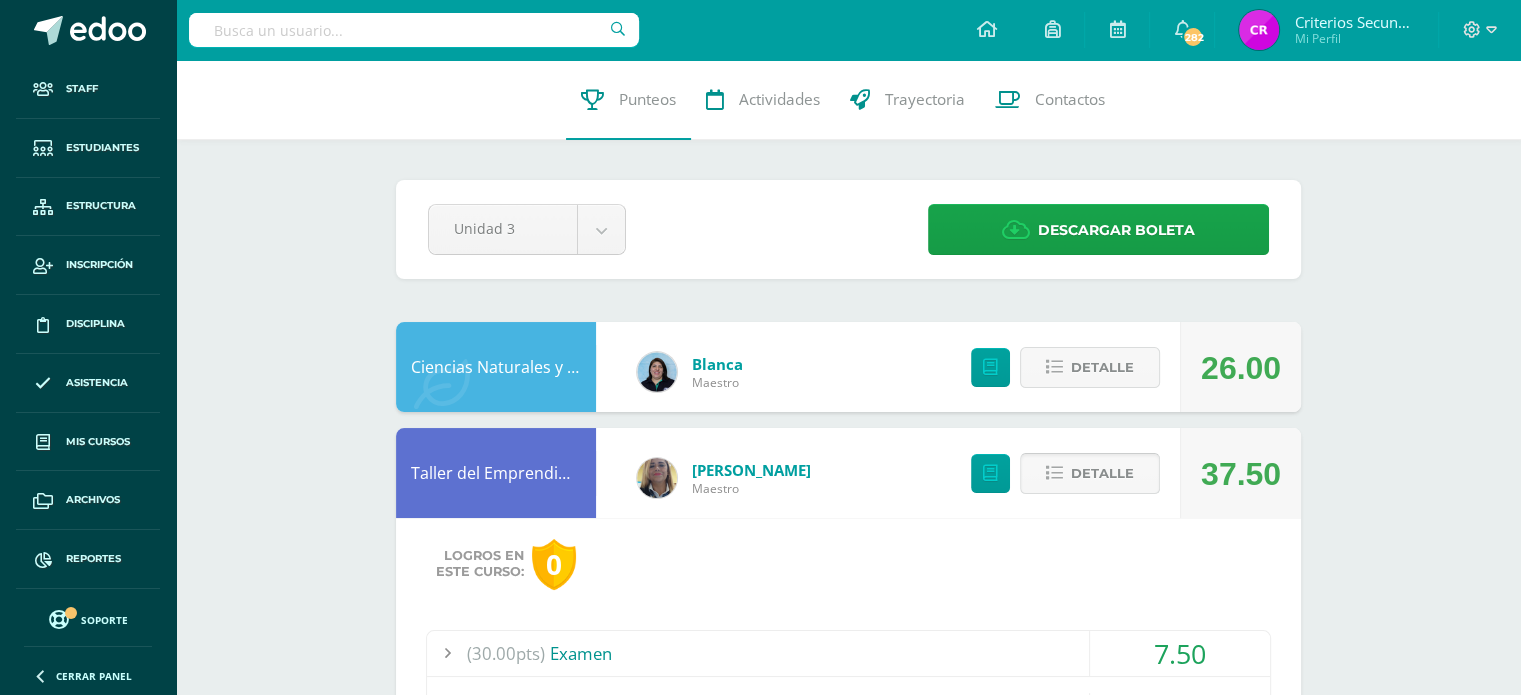 click on "Detalle" at bounding box center [1102, 473] 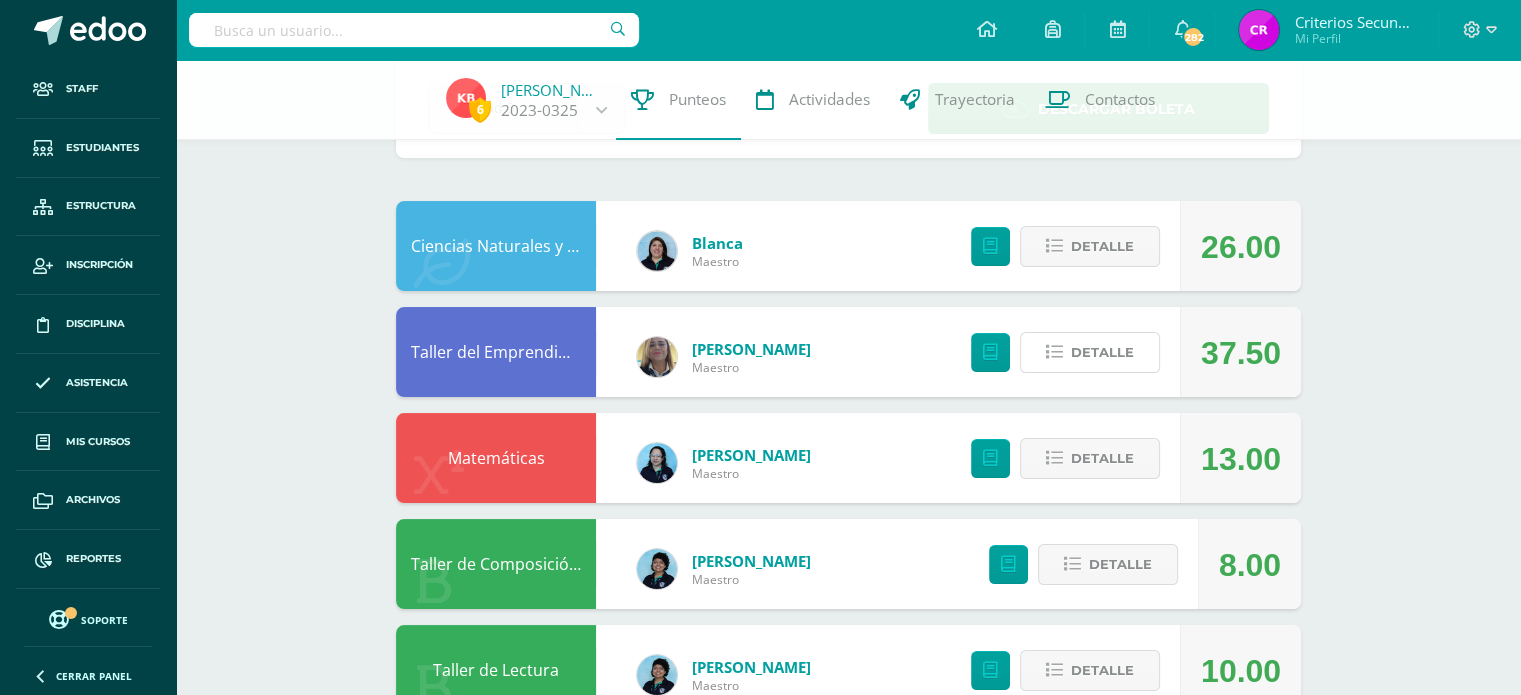 scroll, scrollTop: 200, scrollLeft: 0, axis: vertical 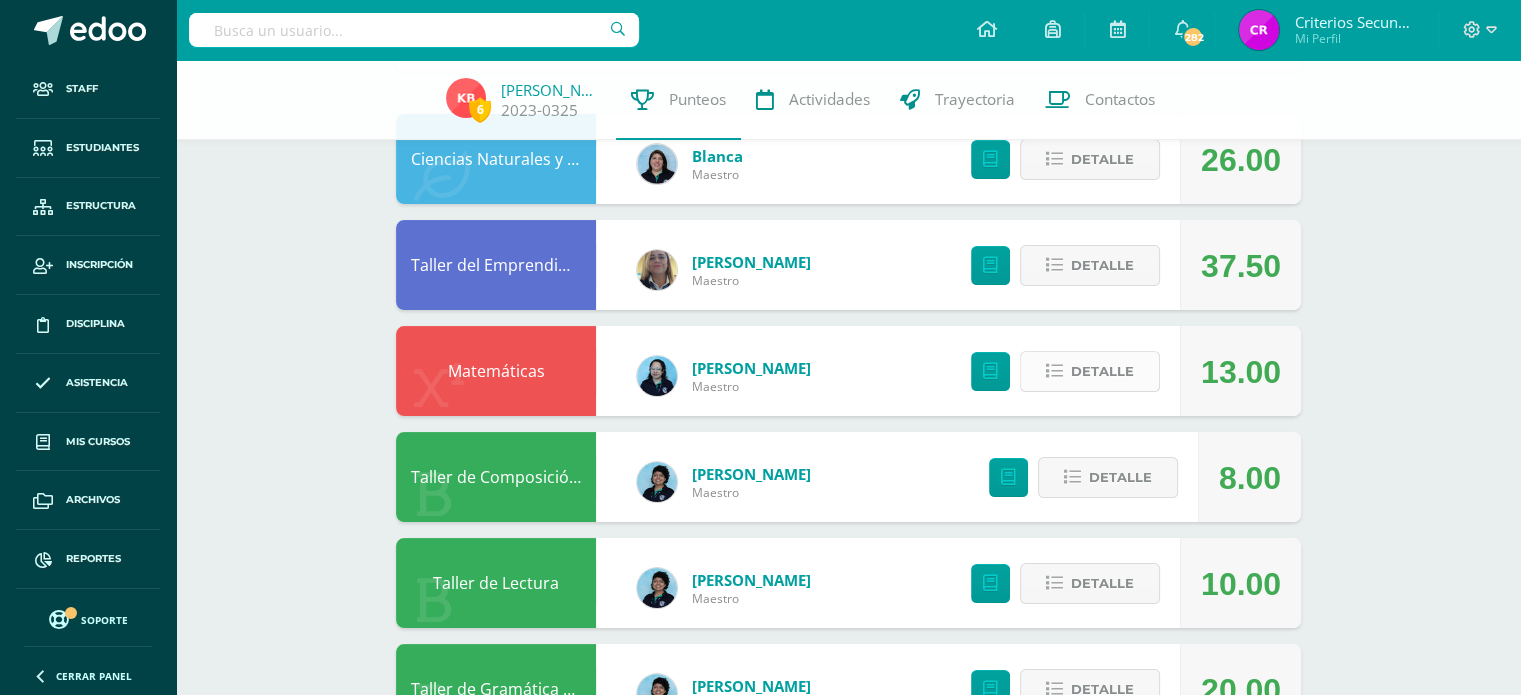 click on "Detalle" at bounding box center [1102, 371] 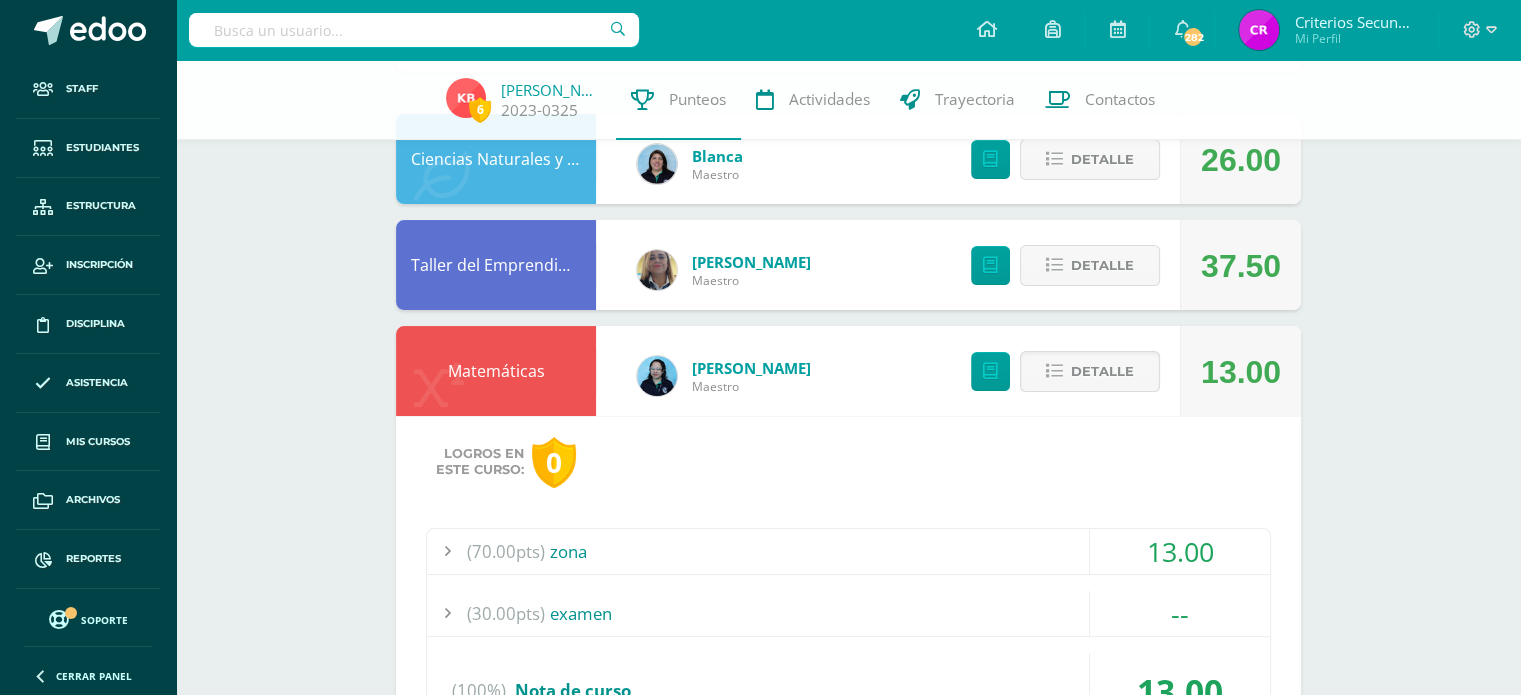 scroll, scrollTop: 400, scrollLeft: 0, axis: vertical 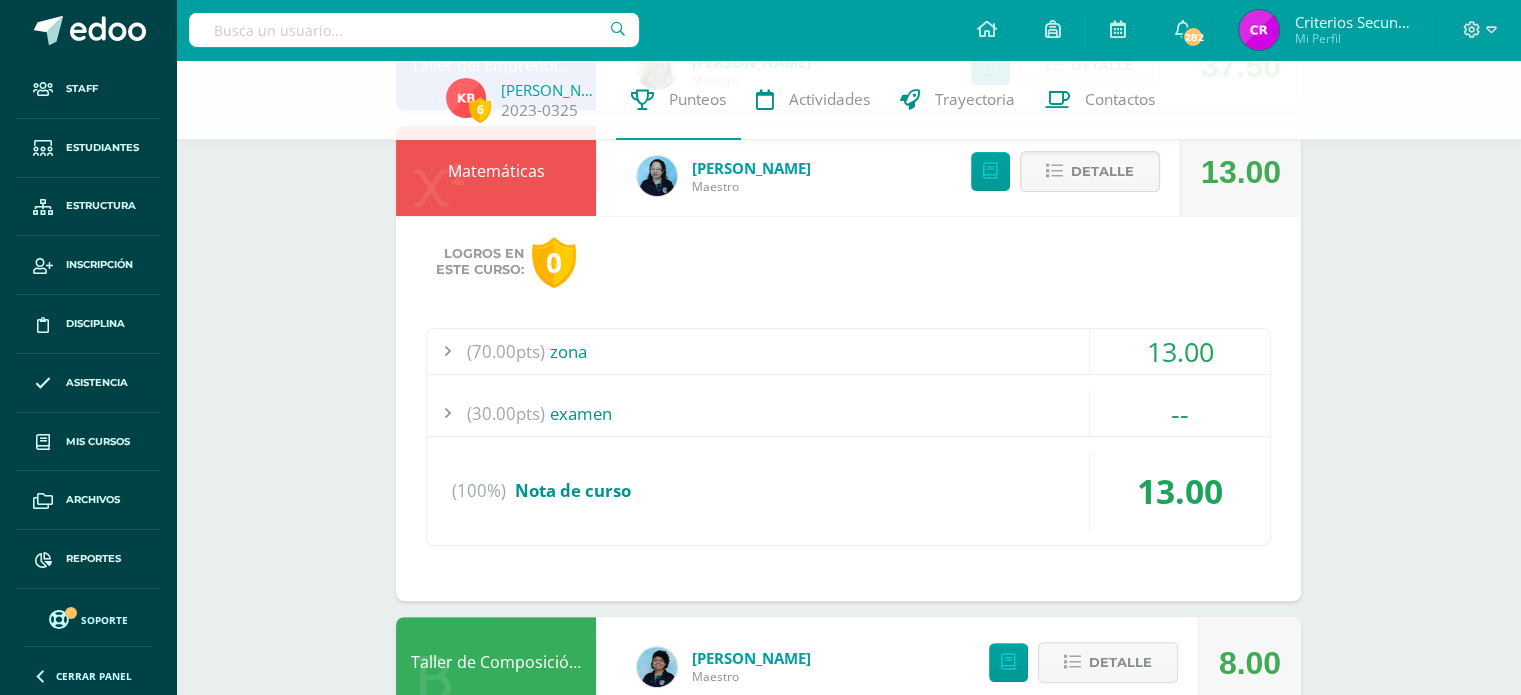 click on "(70.00pts)
zona" at bounding box center (848, 351) 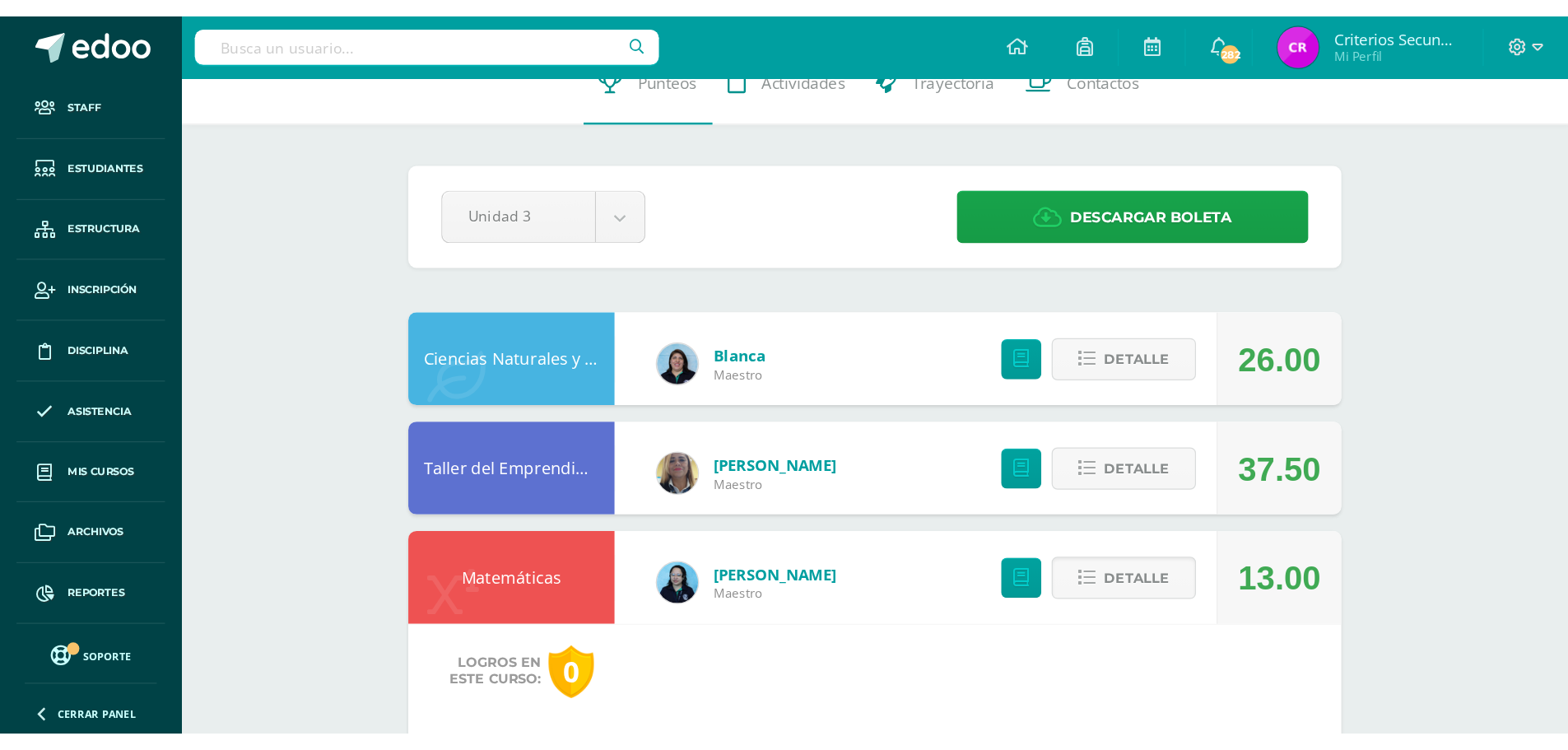 scroll, scrollTop: 0, scrollLeft: 0, axis: both 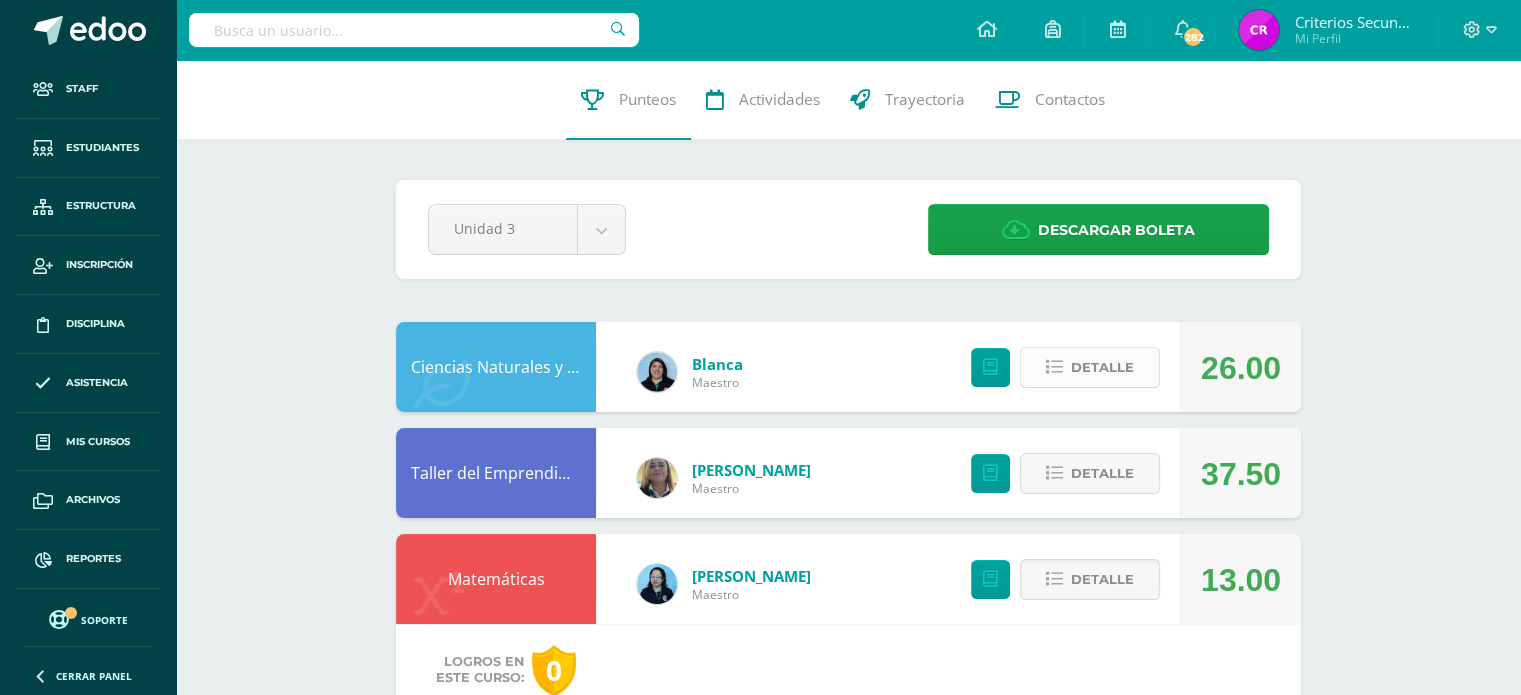 click on "Detalle" at bounding box center (1102, 367) 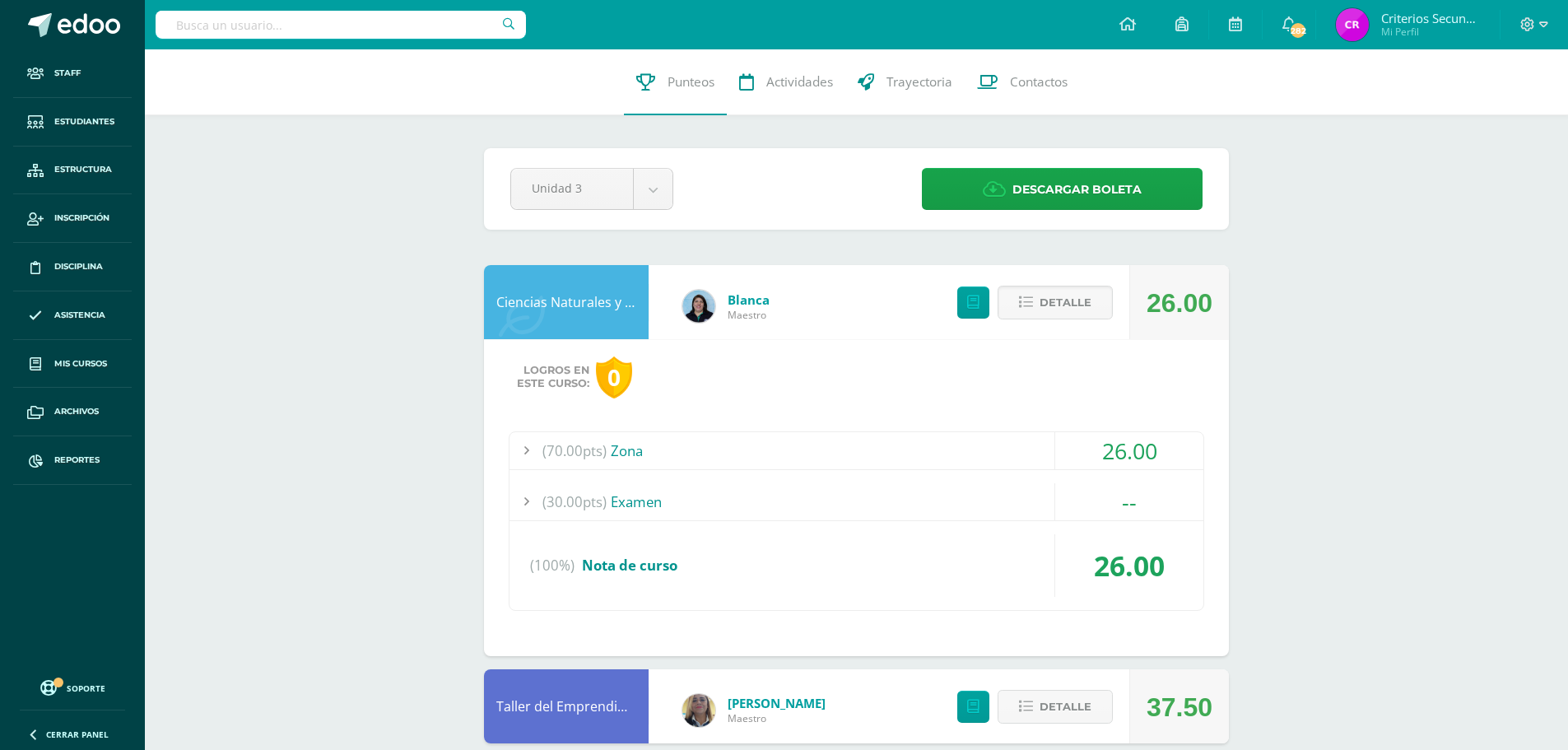 click on "(70.00pts)
Zona" at bounding box center [856, 450] 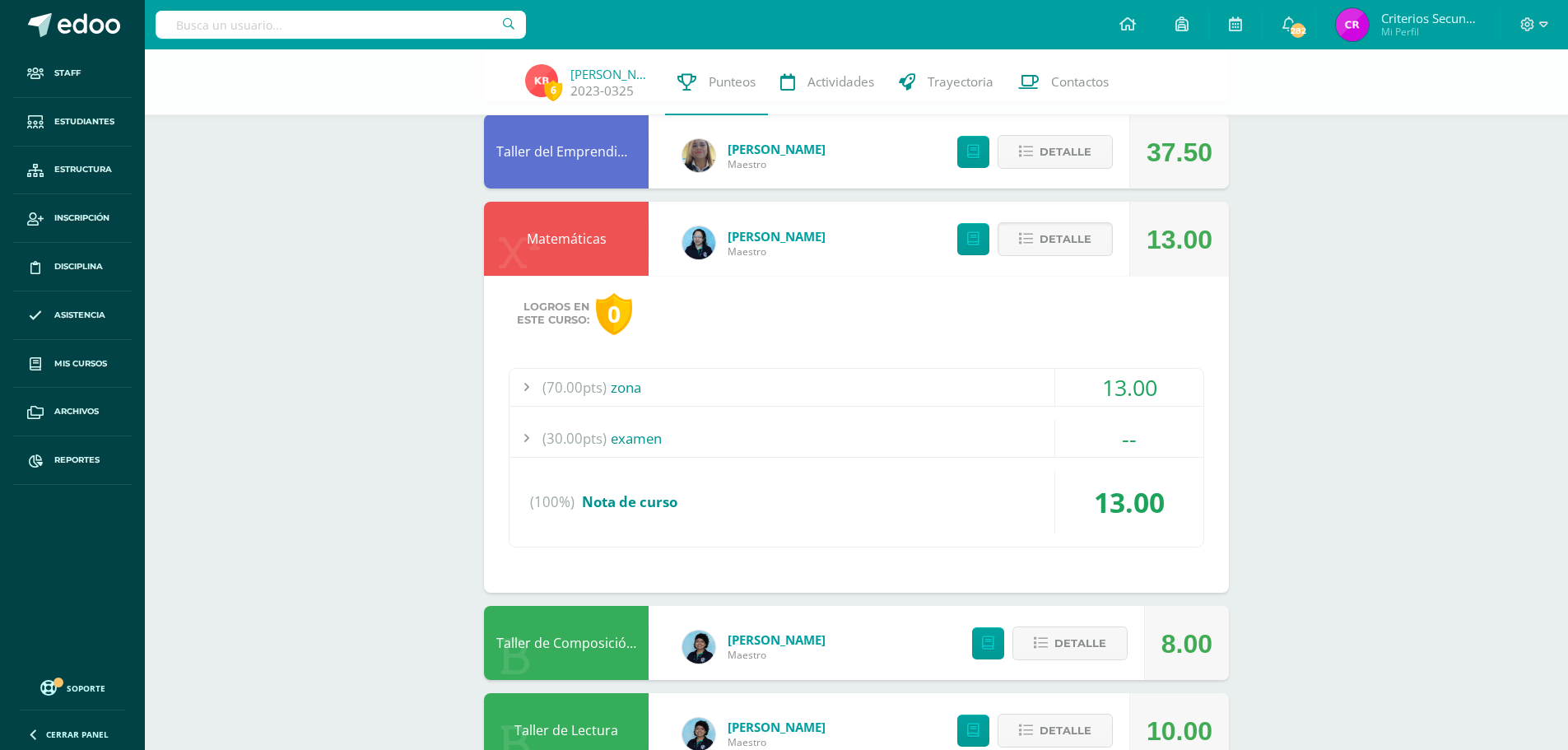 scroll, scrollTop: 741, scrollLeft: 0, axis: vertical 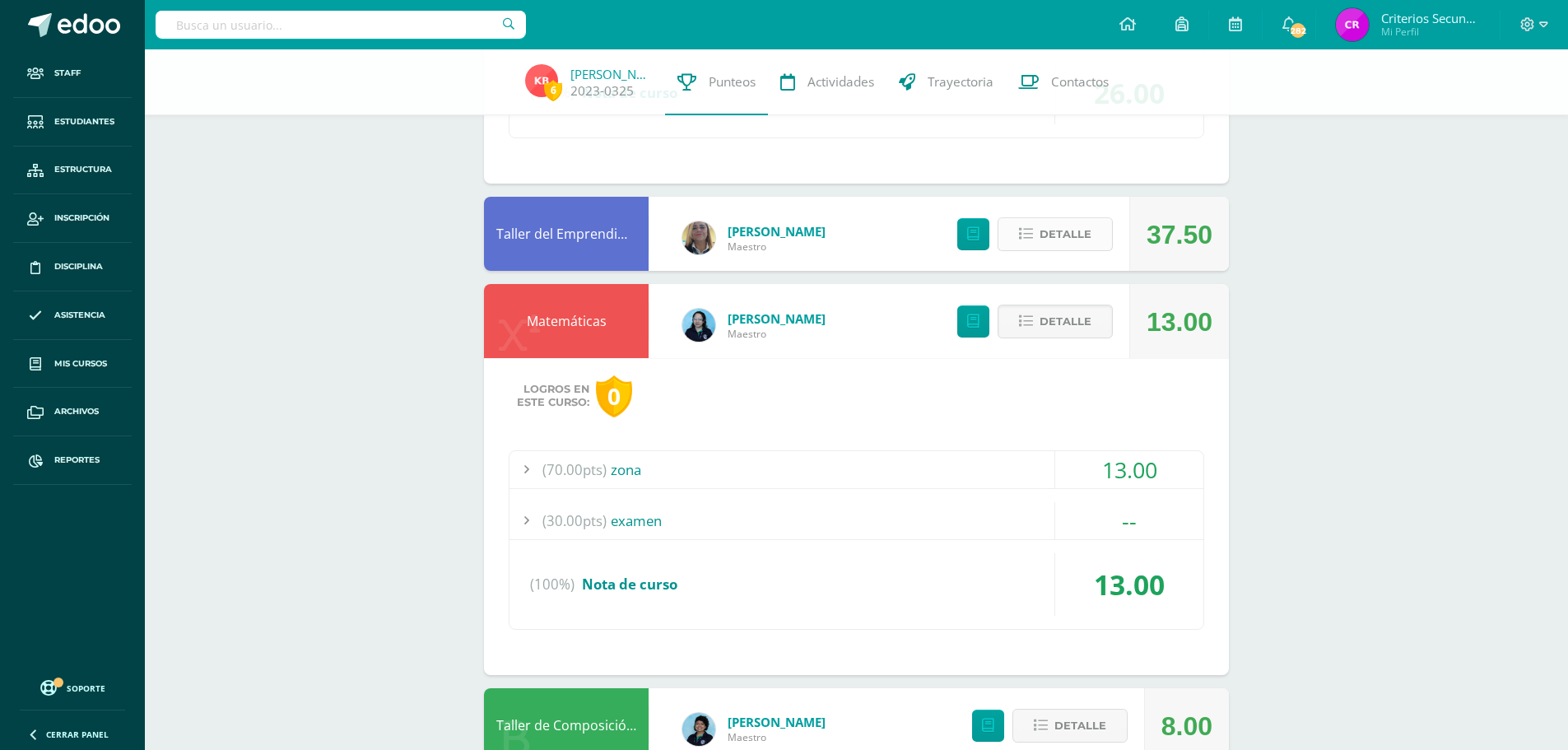 click at bounding box center [1026, 234] 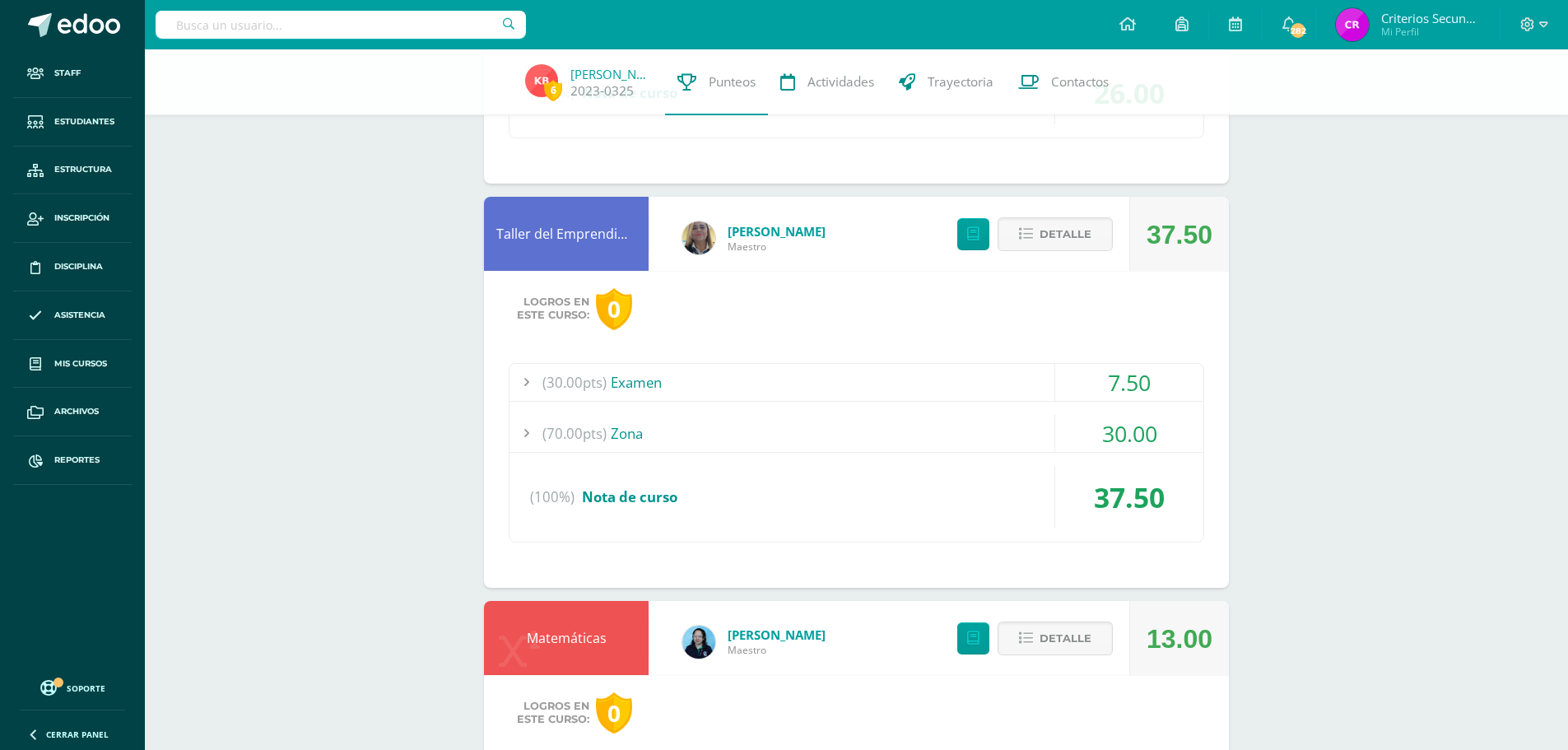 click on "(30.00pts)
Examen" at bounding box center [856, 382] 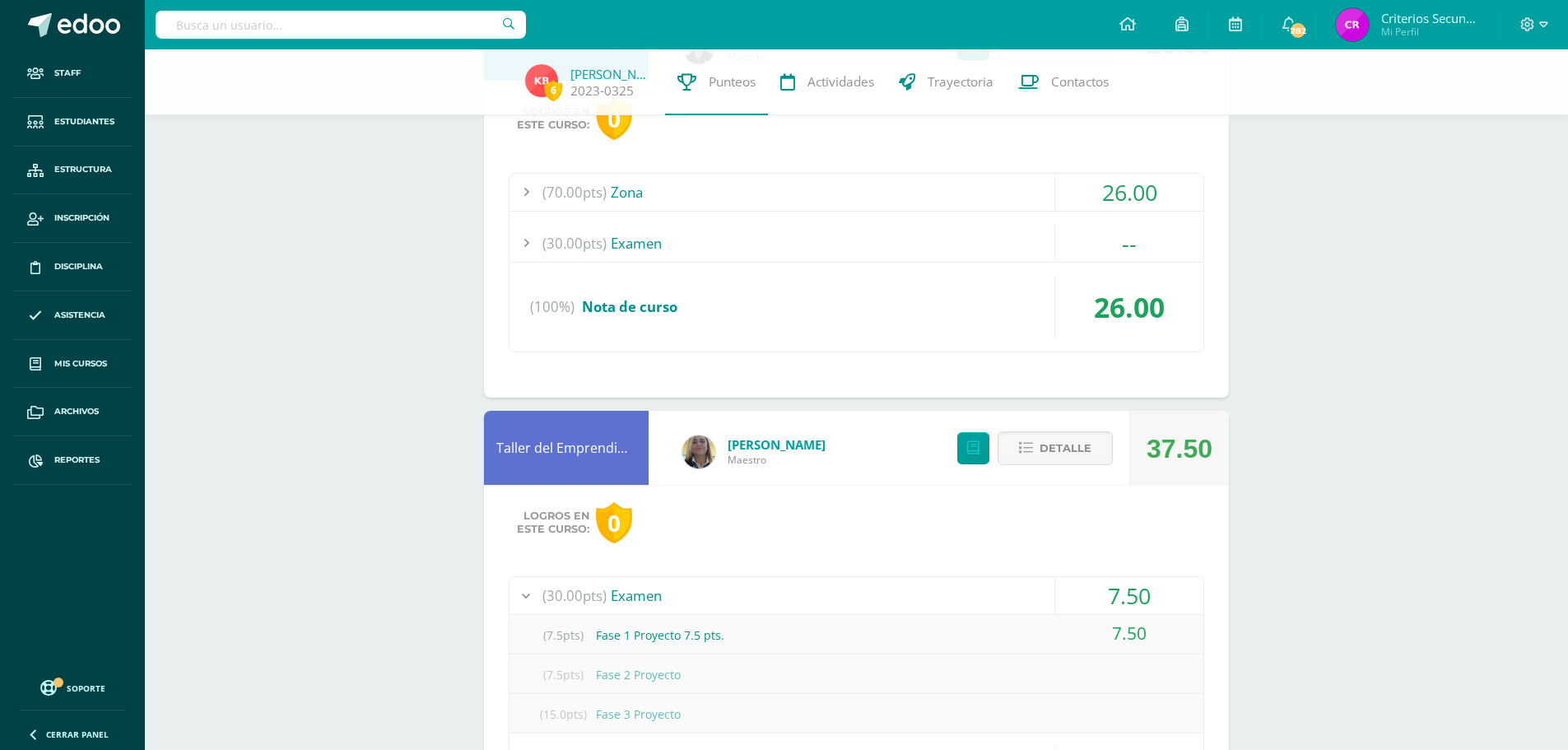 scroll, scrollTop: 0, scrollLeft: 0, axis: both 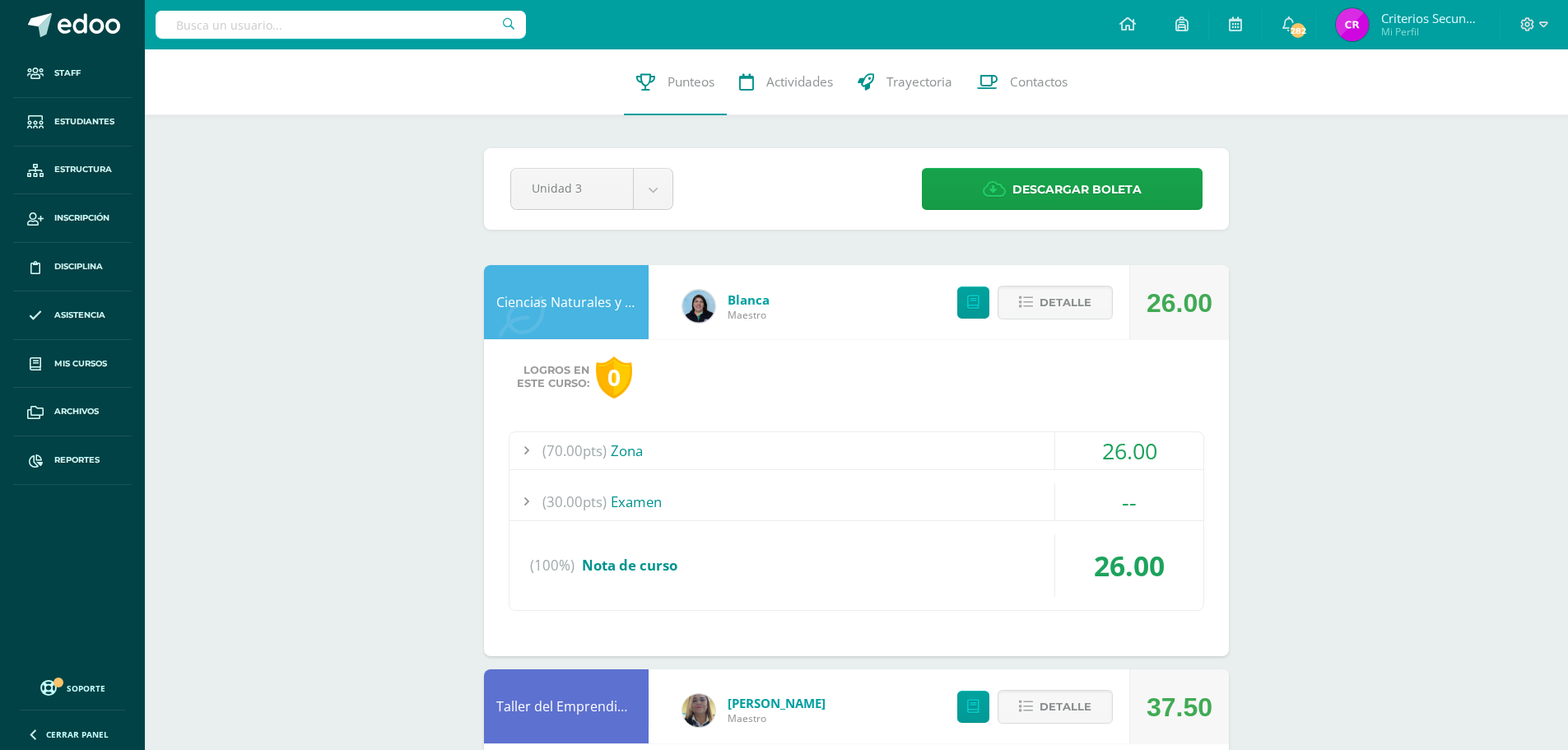 click on "6
[PERSON_NAME]
2023-0325
Punteos Actividades Trayectoria Contactos  Pendiente
Unidad 3                             Unidad 1 Unidad 2 Unidad 3 Unidad 4 Descargar boleta
Ciencias Naturales y Lab
[PERSON_NAME]
26.00
[GEOGRAPHIC_DATA]
Logros en
este curso:
0
(70.00pts)
Zona
26.00
(10.0pts)" at bounding box center (856, 1312) 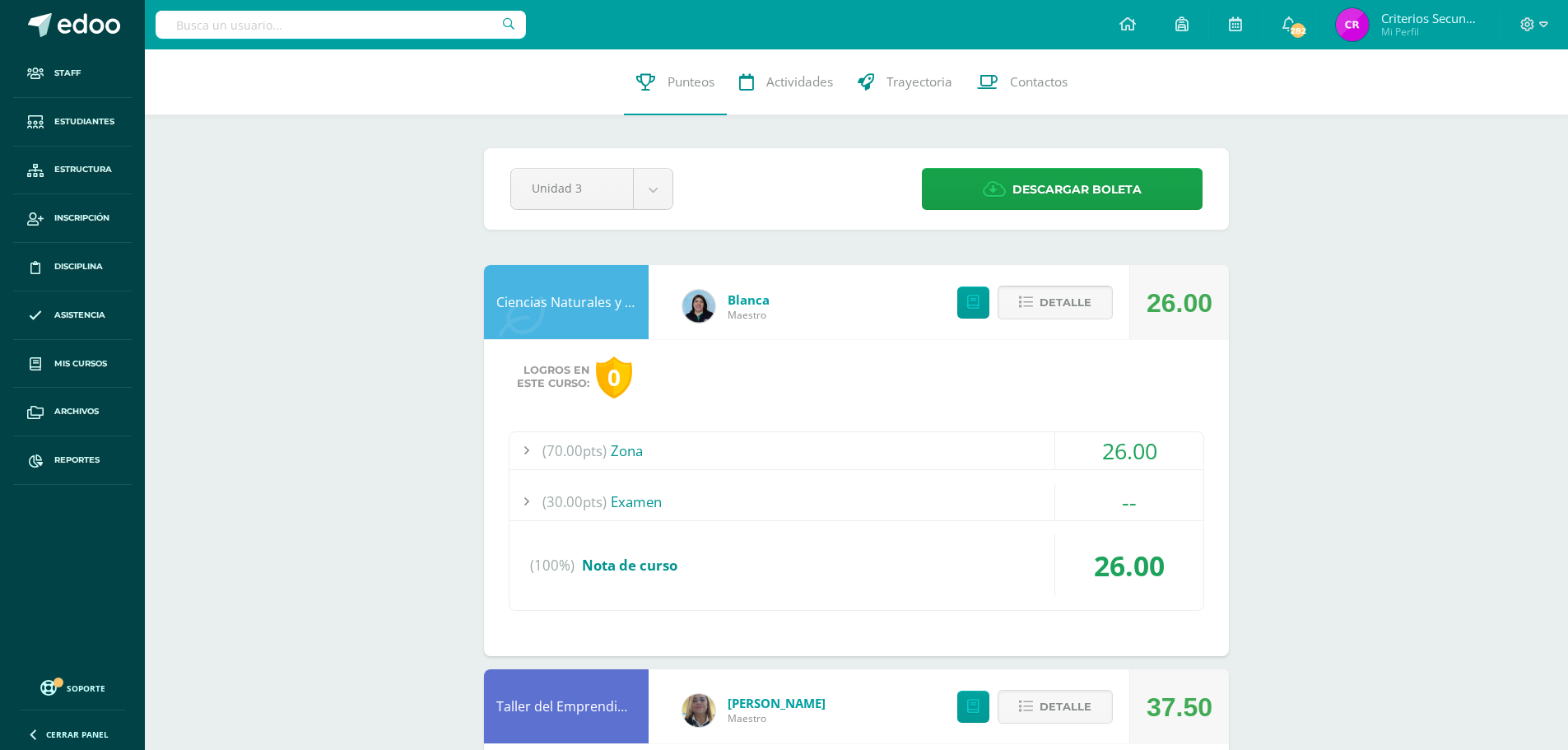 click on "Detalle" at bounding box center [1065, 302] 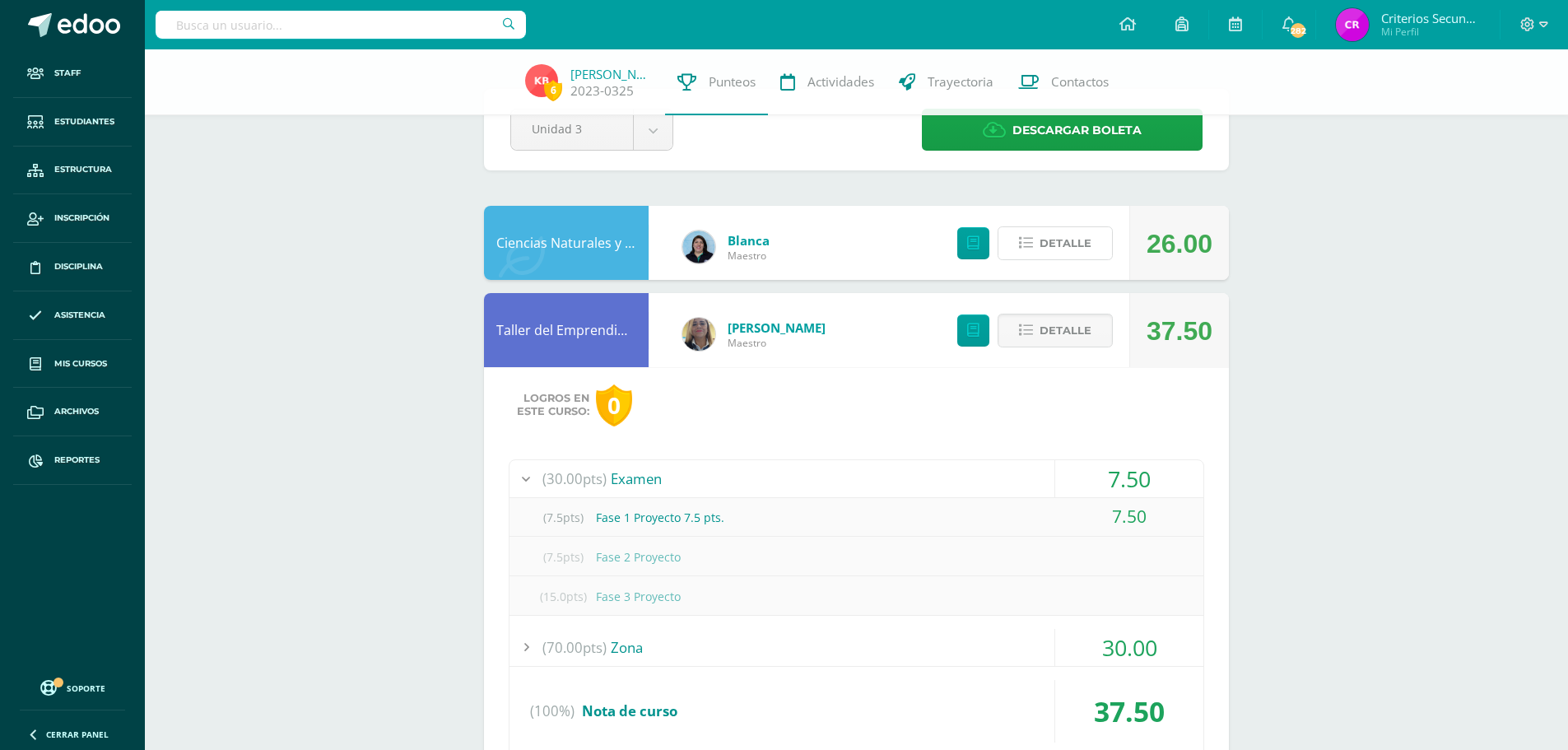 scroll, scrollTop: 82, scrollLeft: 0, axis: vertical 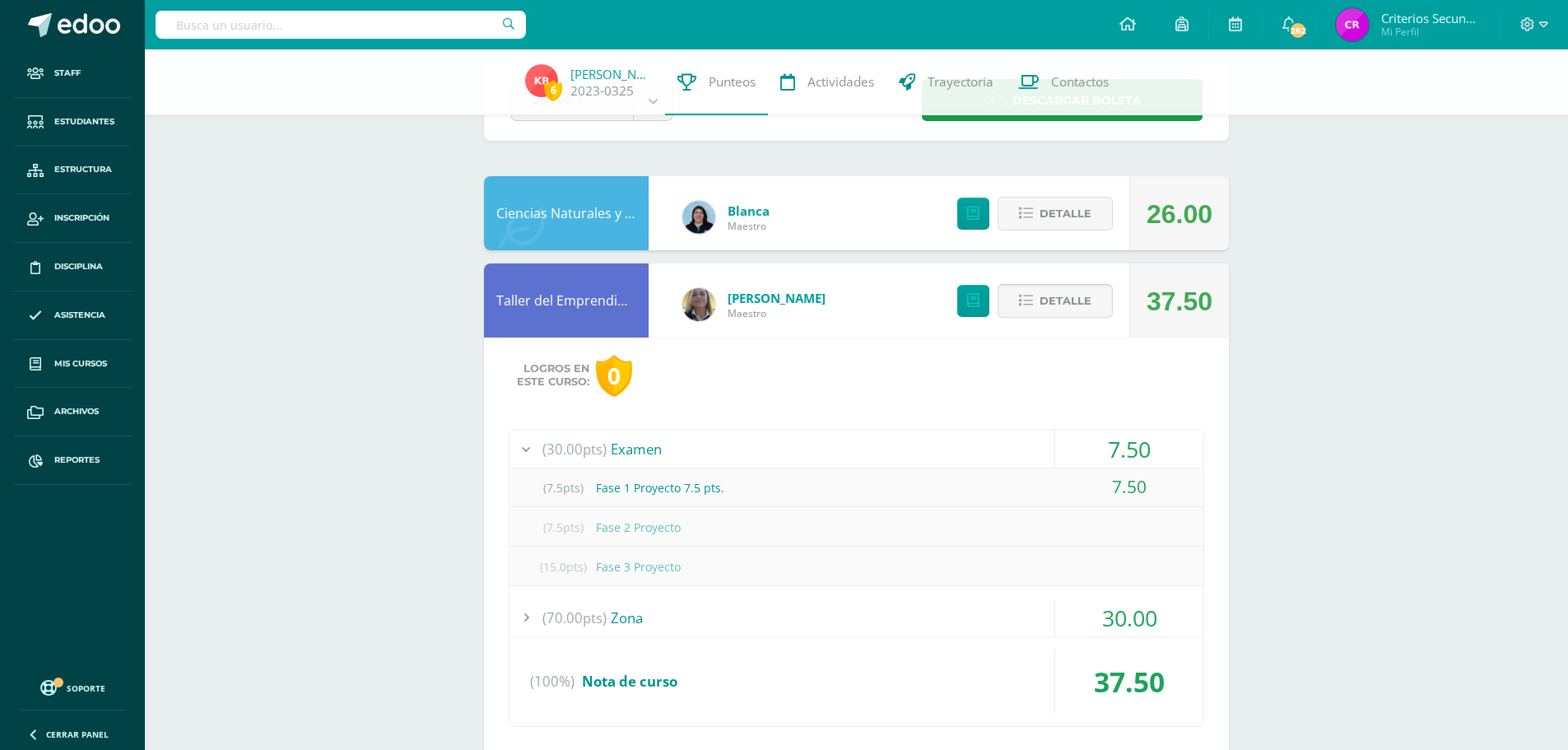 click on "Detalle" at bounding box center [1065, 300] 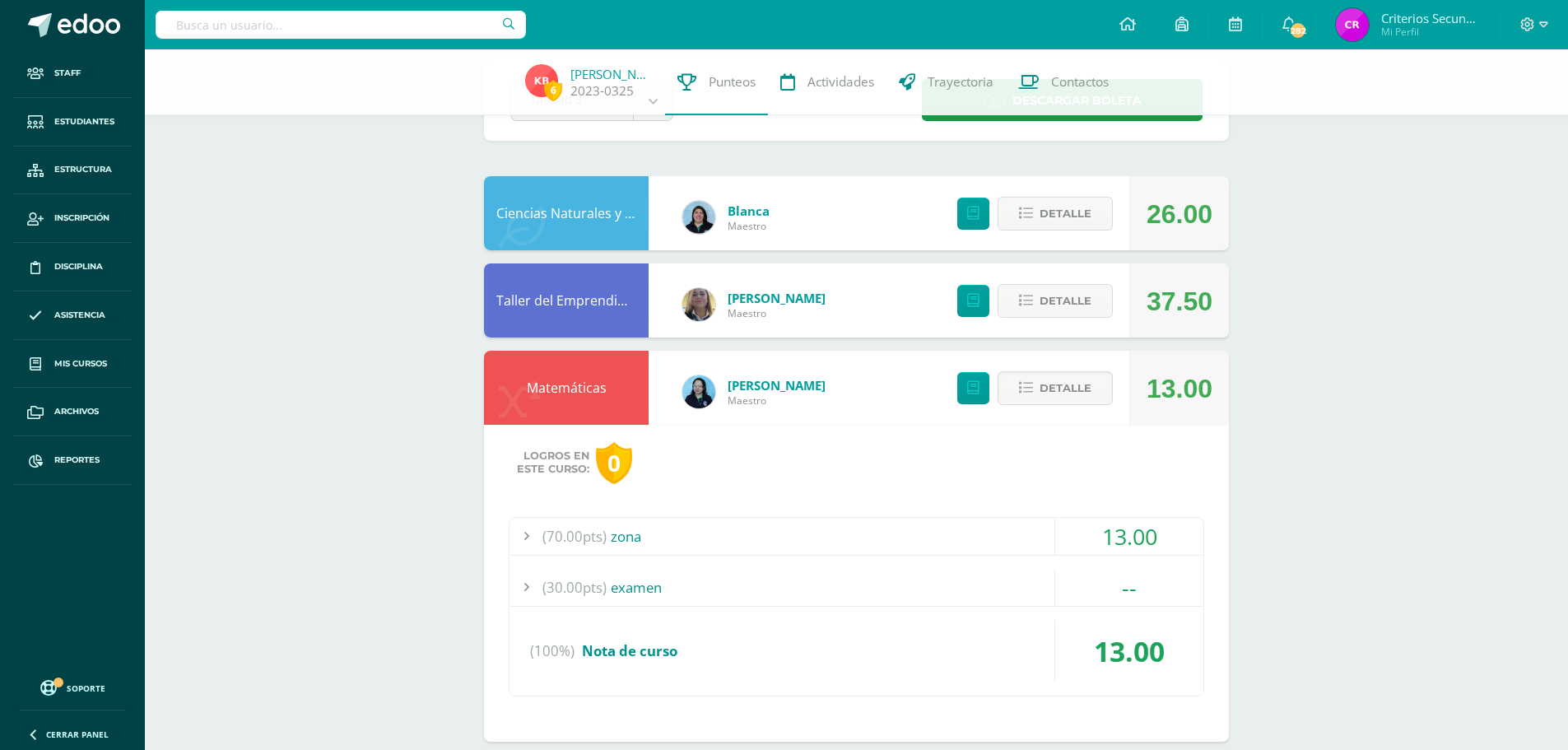 click on "(70.00pts)
zona" at bounding box center (856, 536) 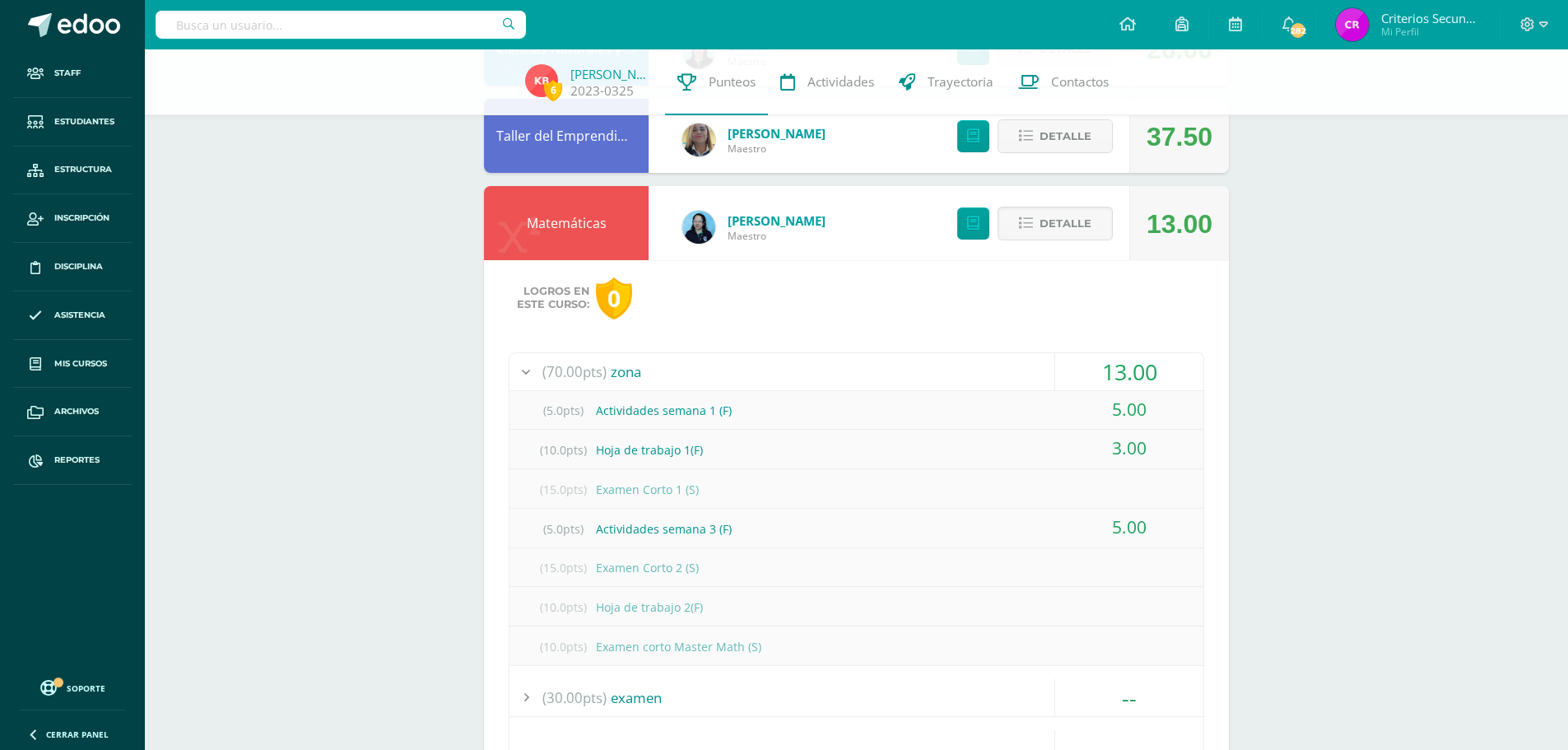 scroll, scrollTop: 329, scrollLeft: 0, axis: vertical 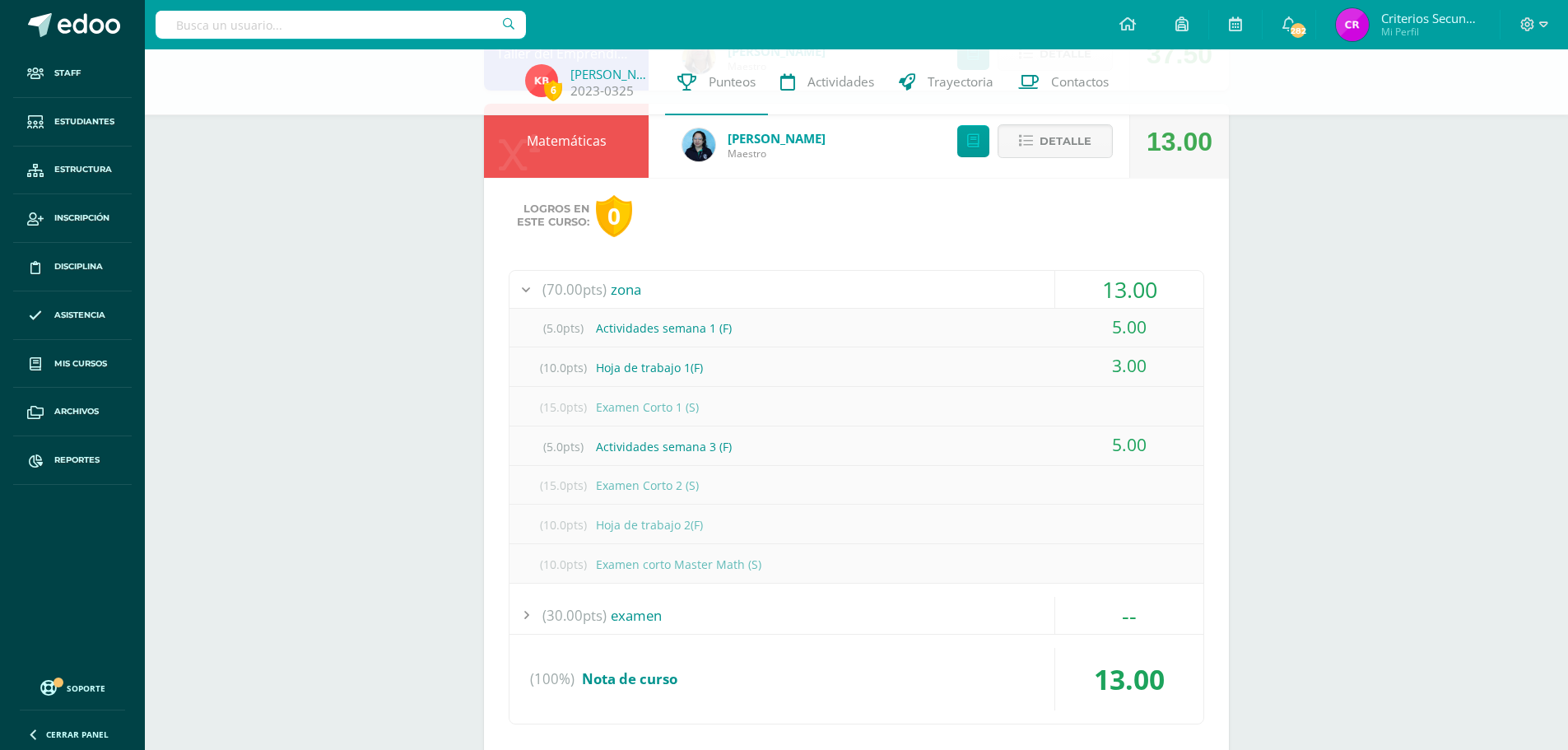 click on "(5.0pts)  Actividades semana 3 (F)
5.00" at bounding box center (856, 446) 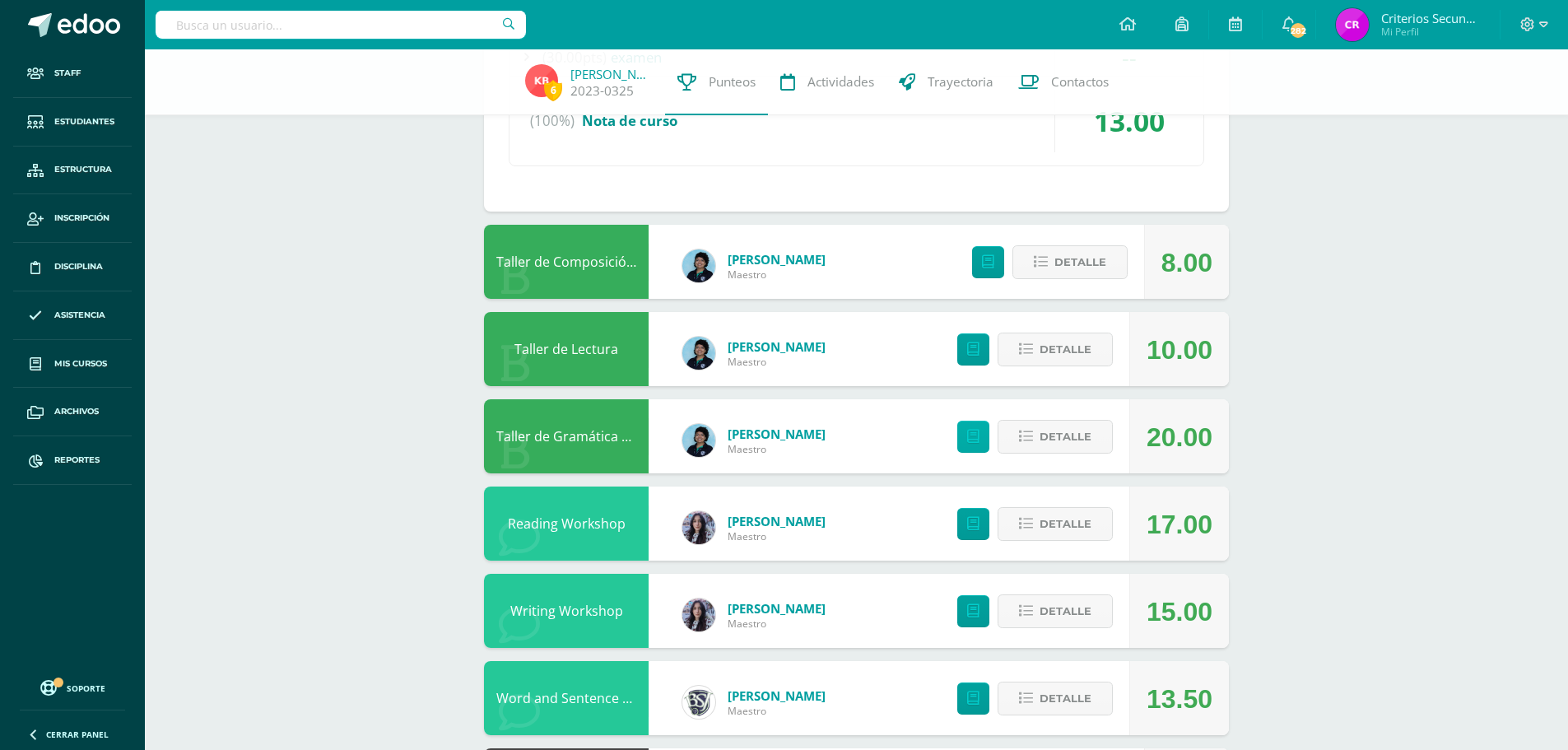 scroll, scrollTop: 906, scrollLeft: 0, axis: vertical 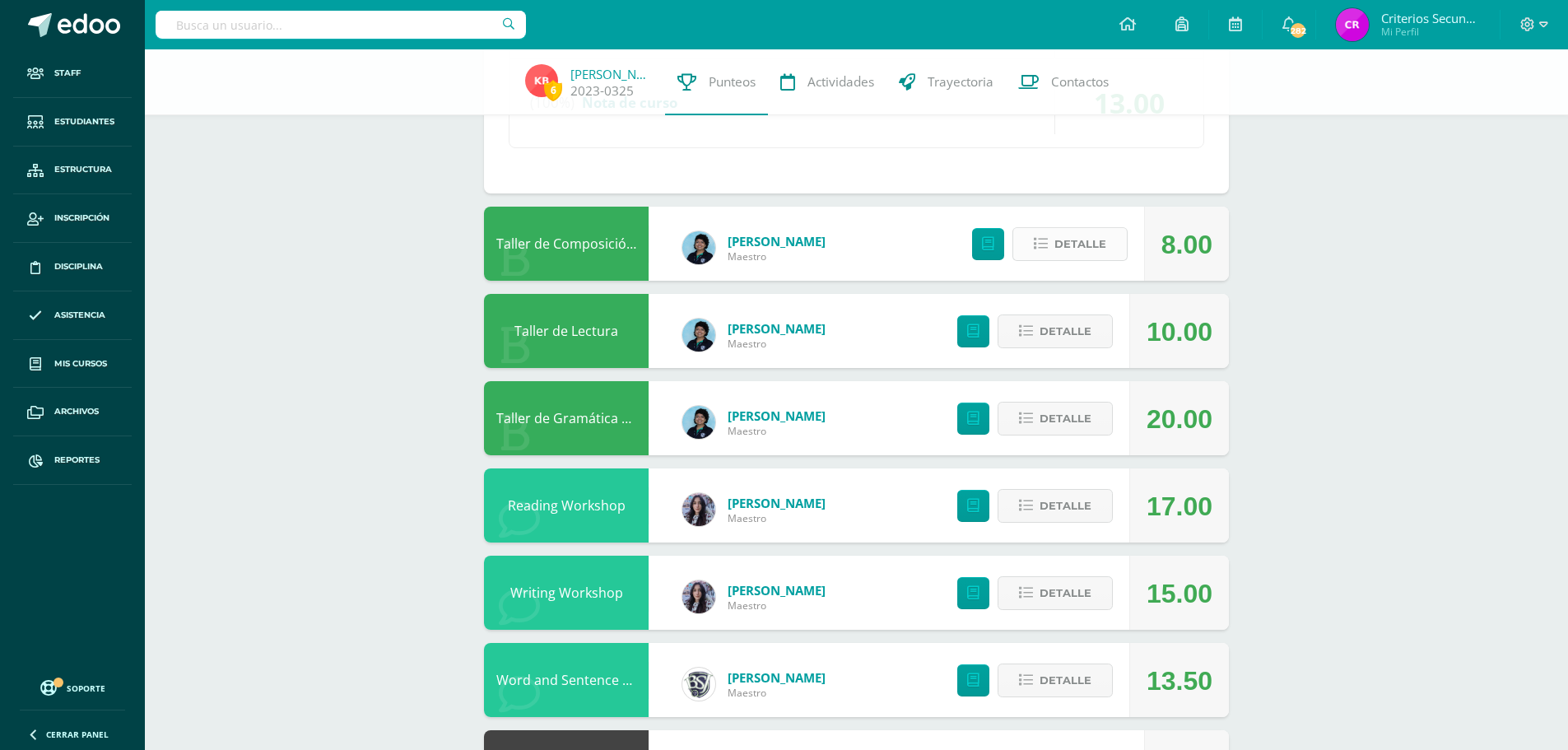 click on "Detalle" at bounding box center [1080, 244] 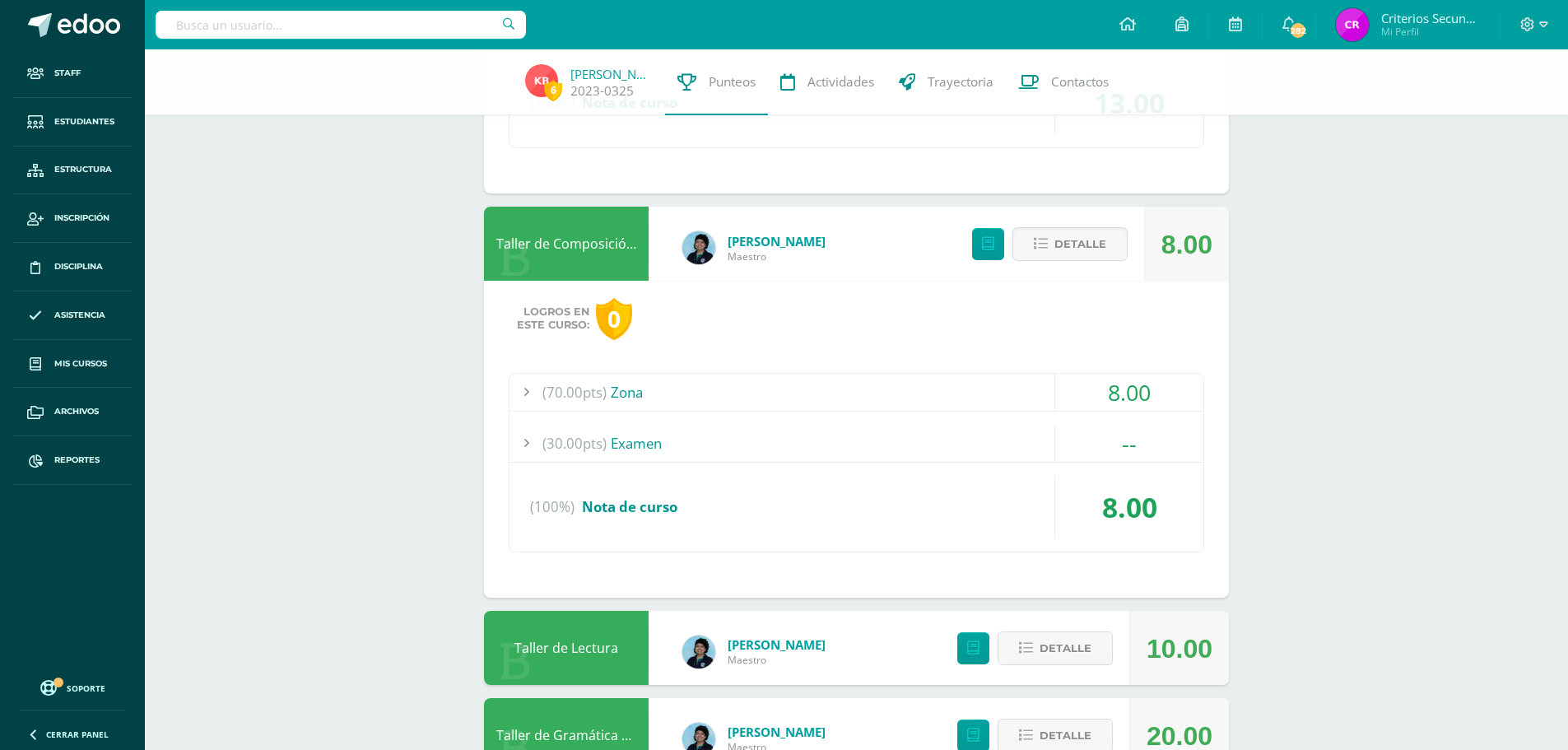 click on "(70.00pts)
Zona" at bounding box center (856, 392) 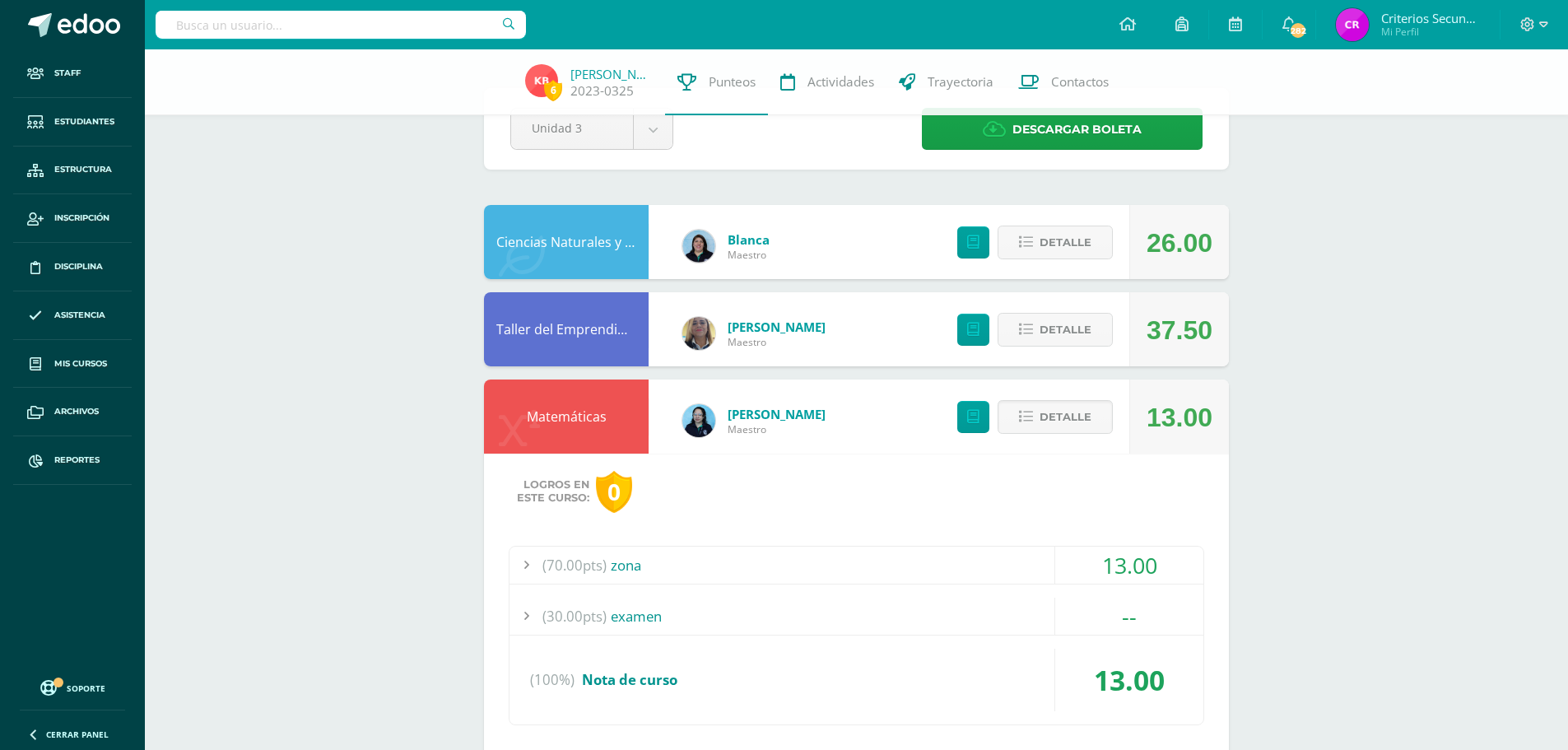 scroll, scrollTop: 82, scrollLeft: 0, axis: vertical 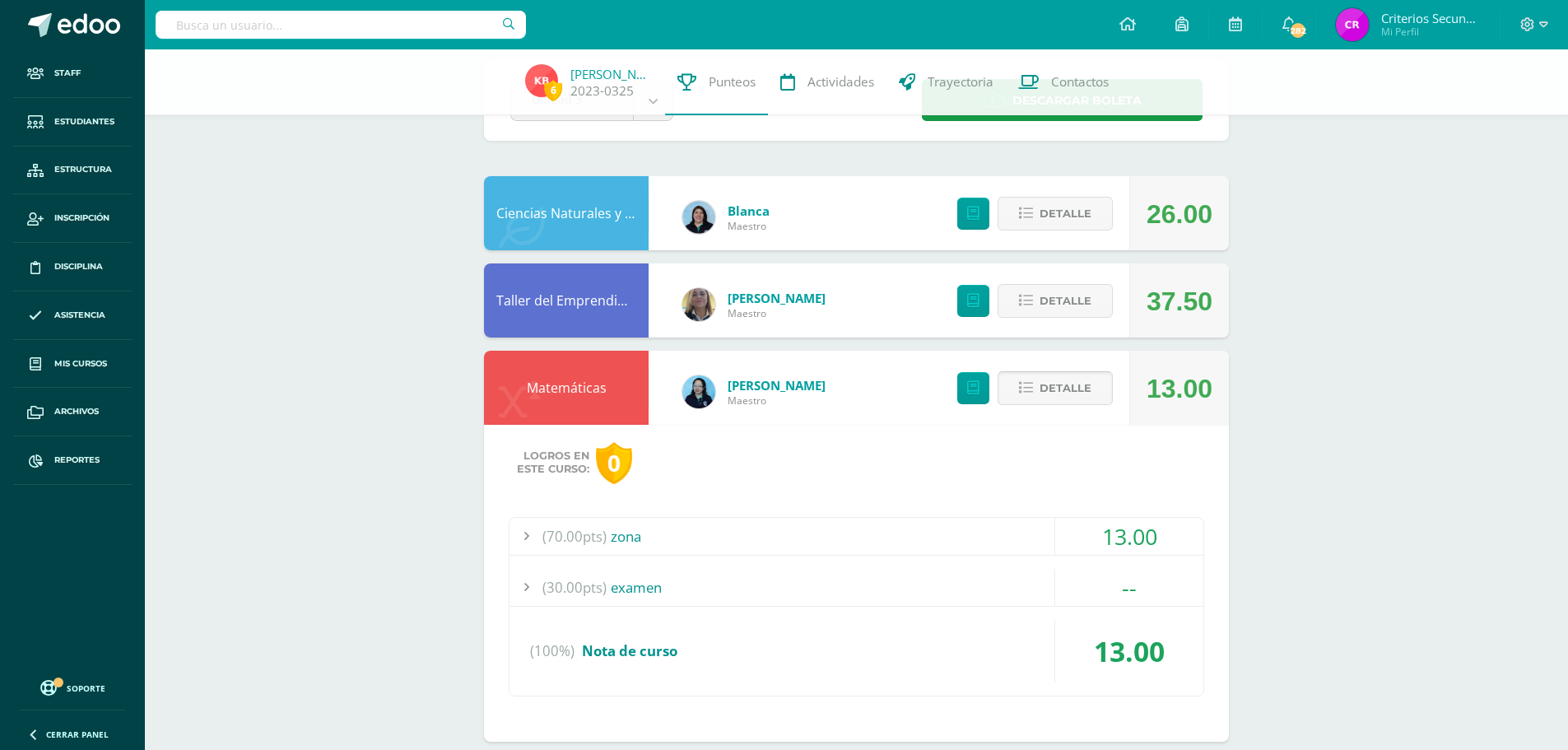 click on "Detalle" at bounding box center [1065, 388] 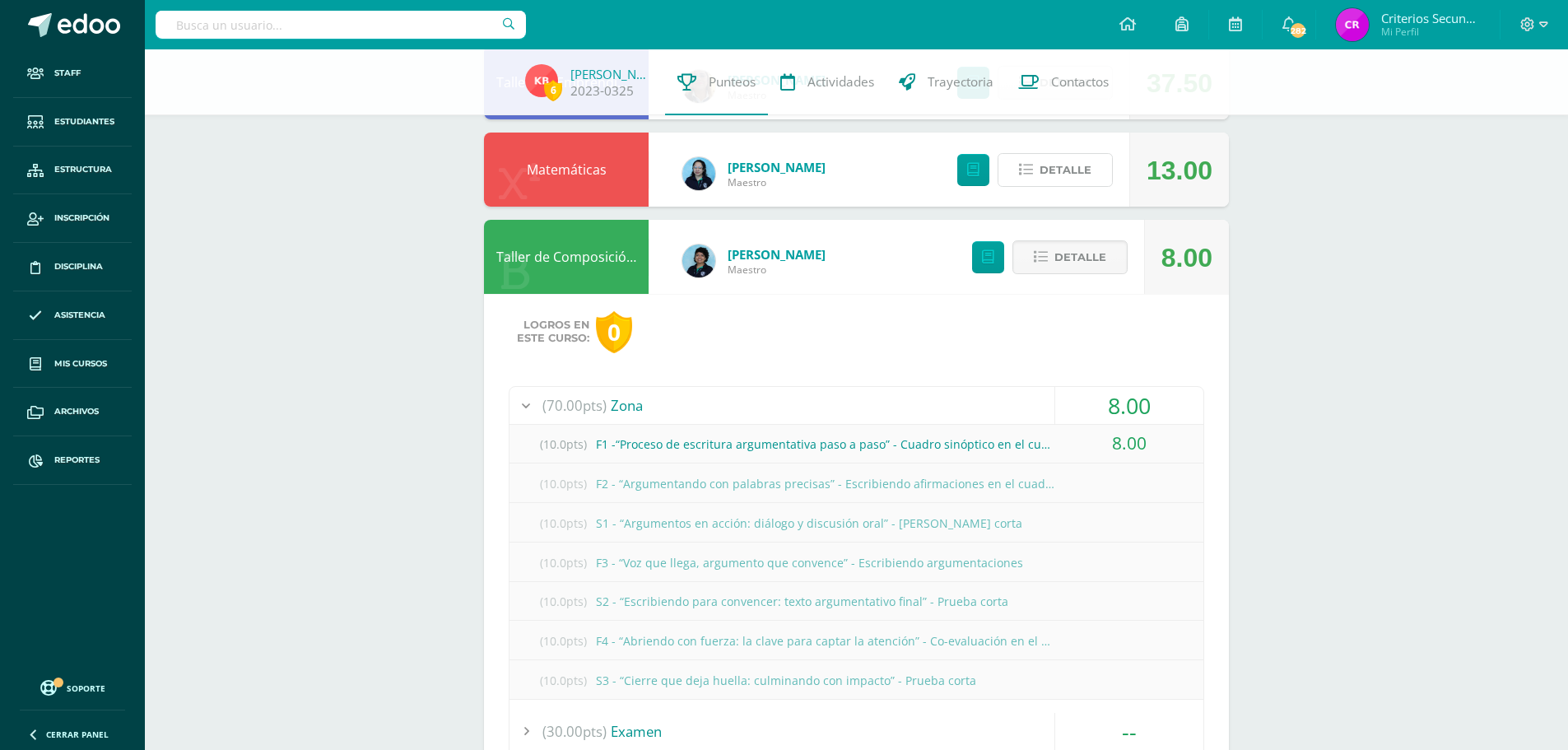 scroll, scrollTop: 329, scrollLeft: 0, axis: vertical 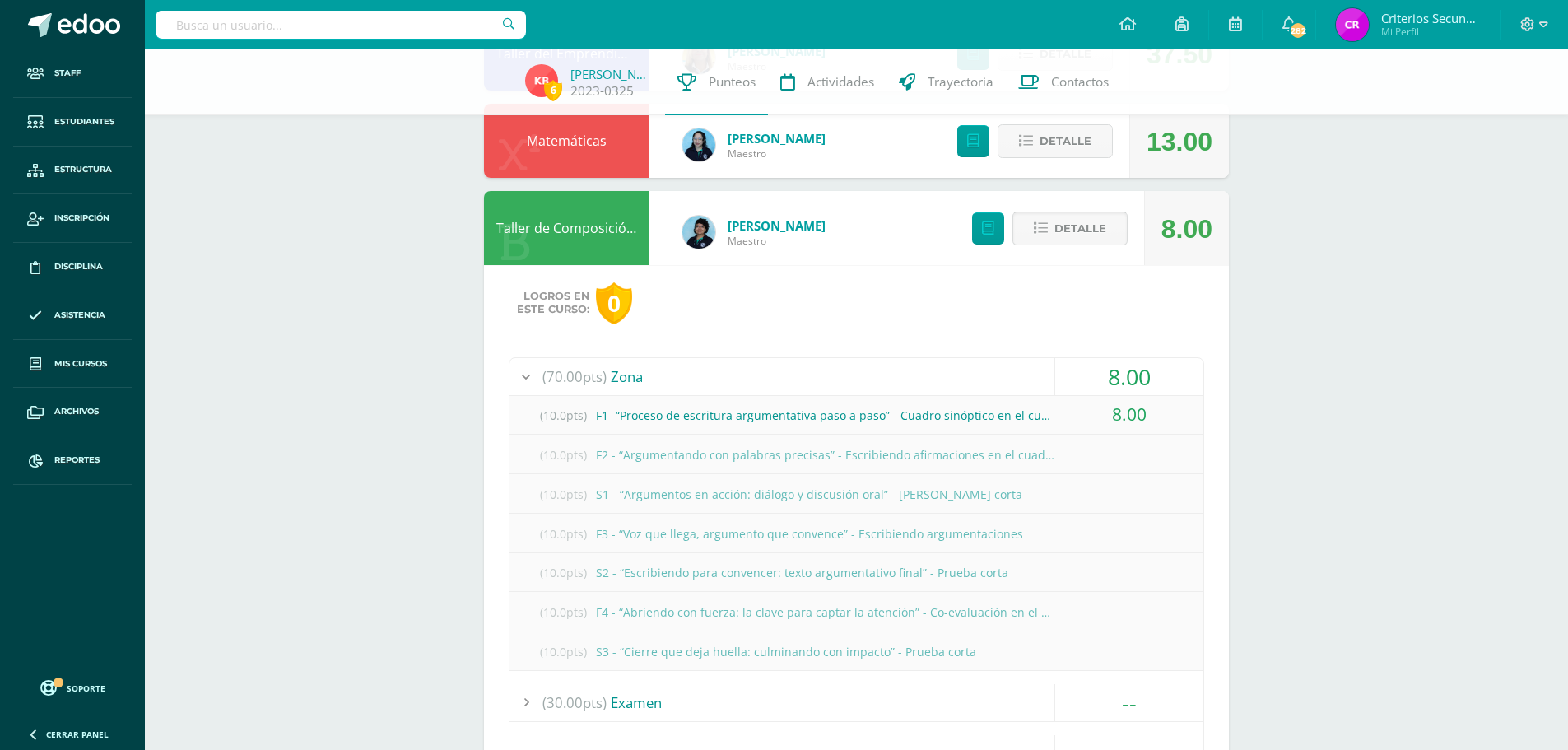 click on "Detalle" at bounding box center [1080, 228] 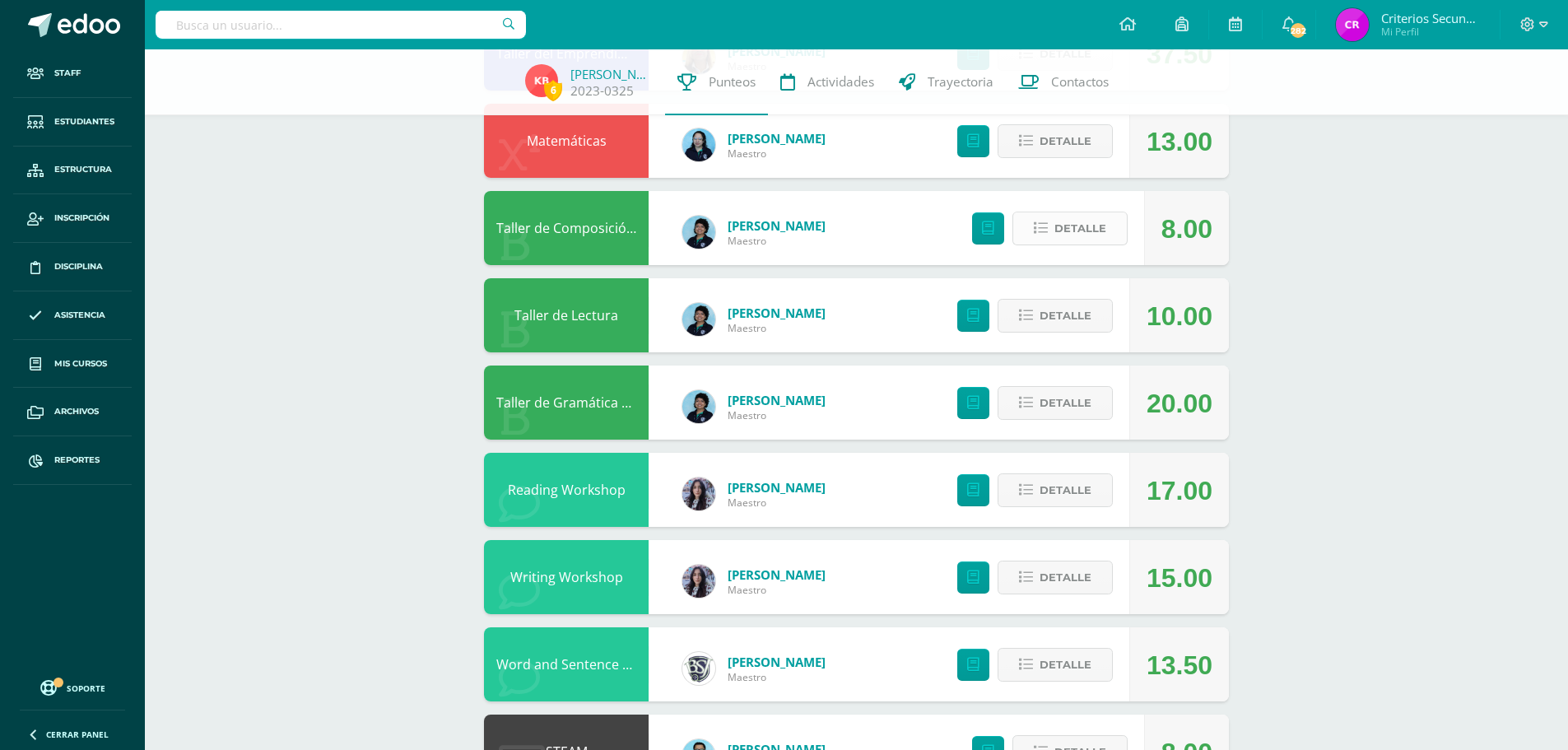 click on "Detalle" at bounding box center (1080, 228) 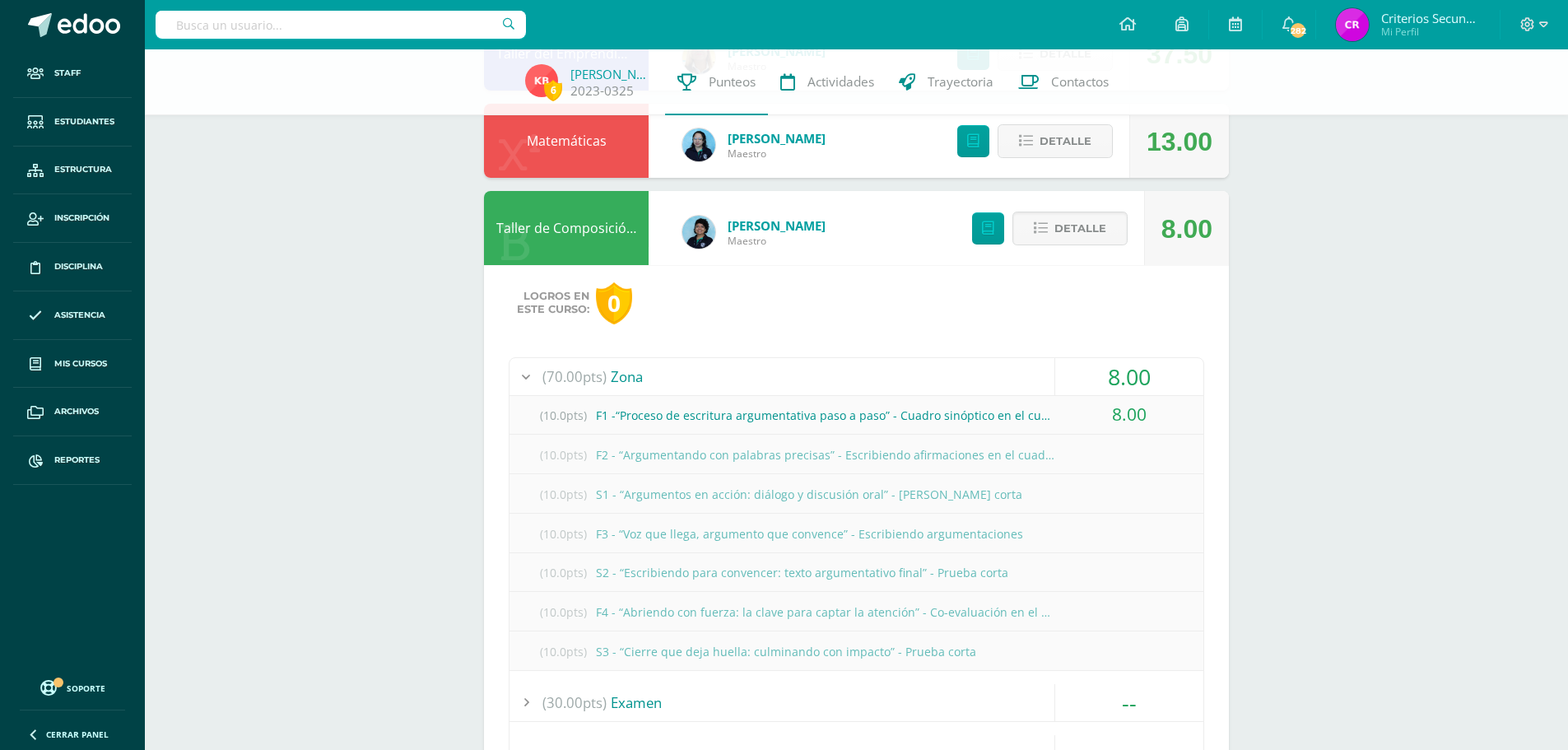 click on "(70.00pts)
Zona" at bounding box center (856, 376) 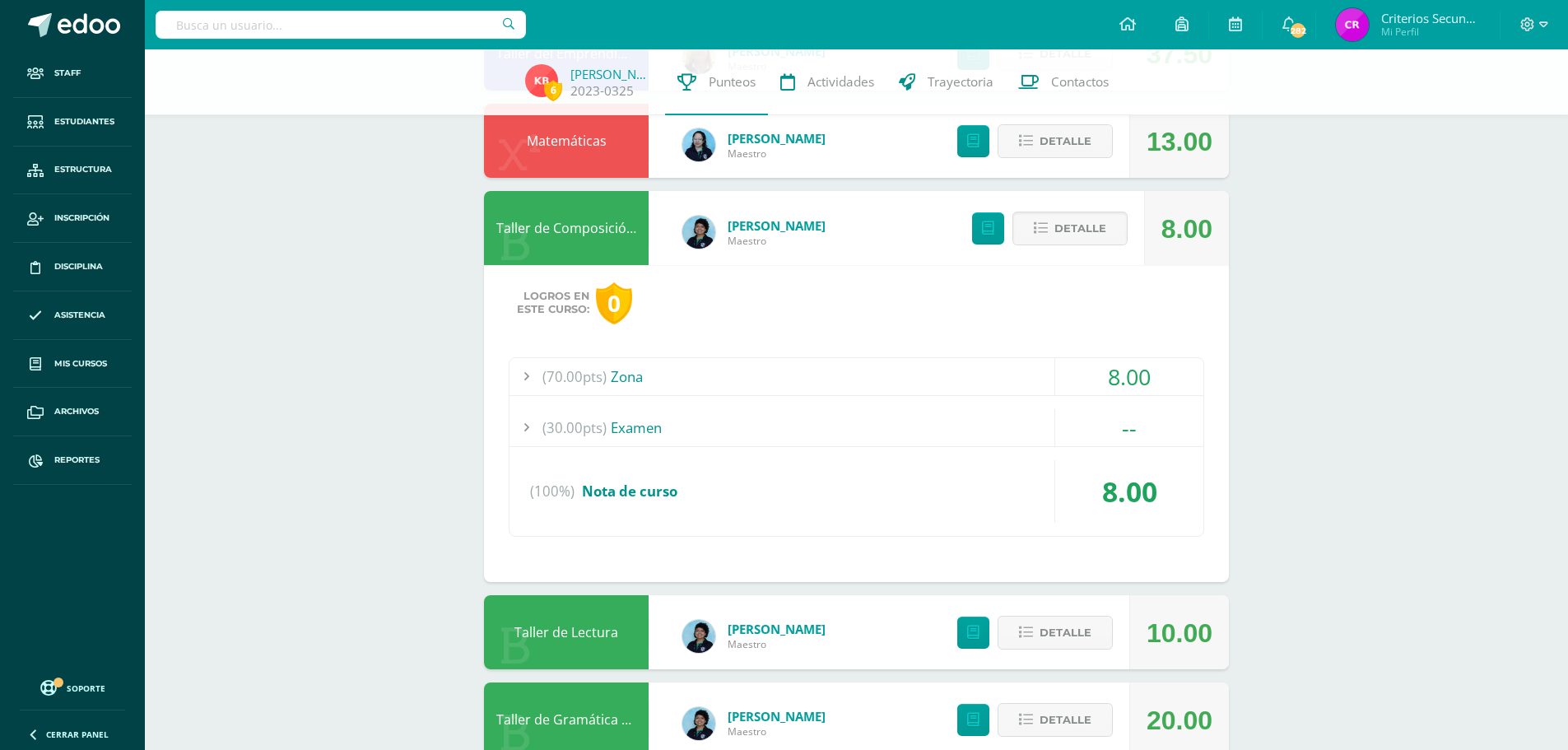 click on "(70.00pts)
Zona" at bounding box center [856, 376] 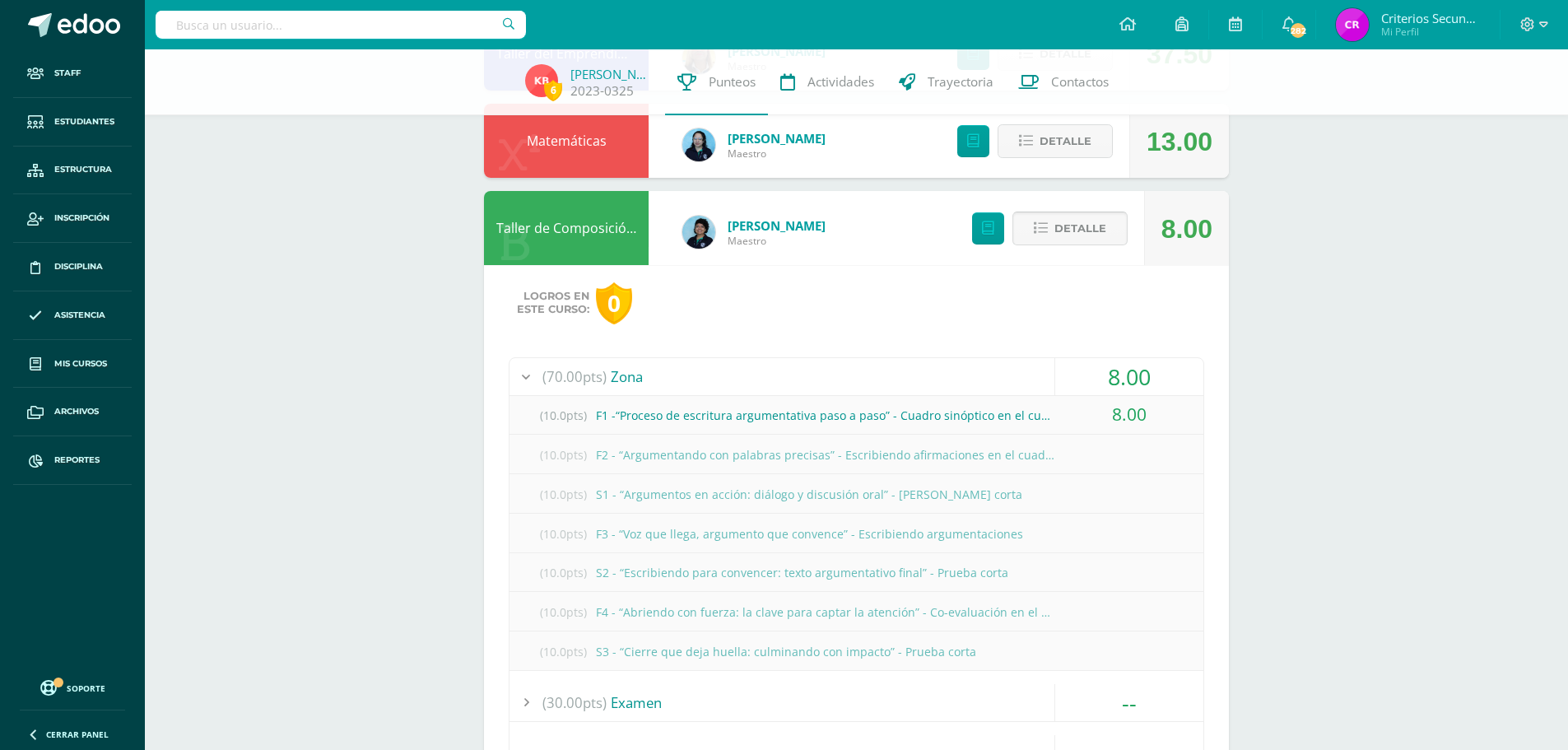 click on "Detalle" at bounding box center [1080, 228] 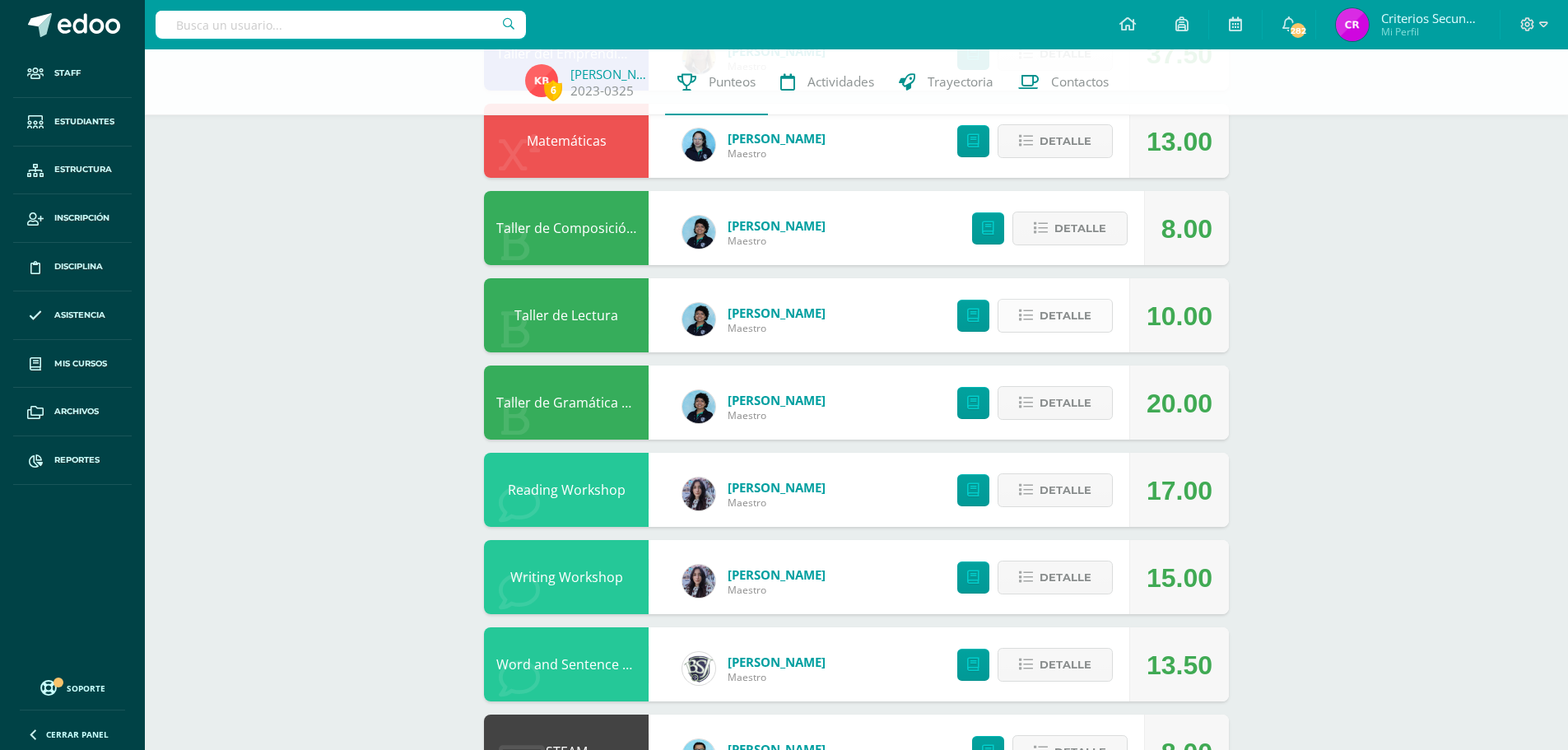 click on "Detalle" at bounding box center (1055, 315) 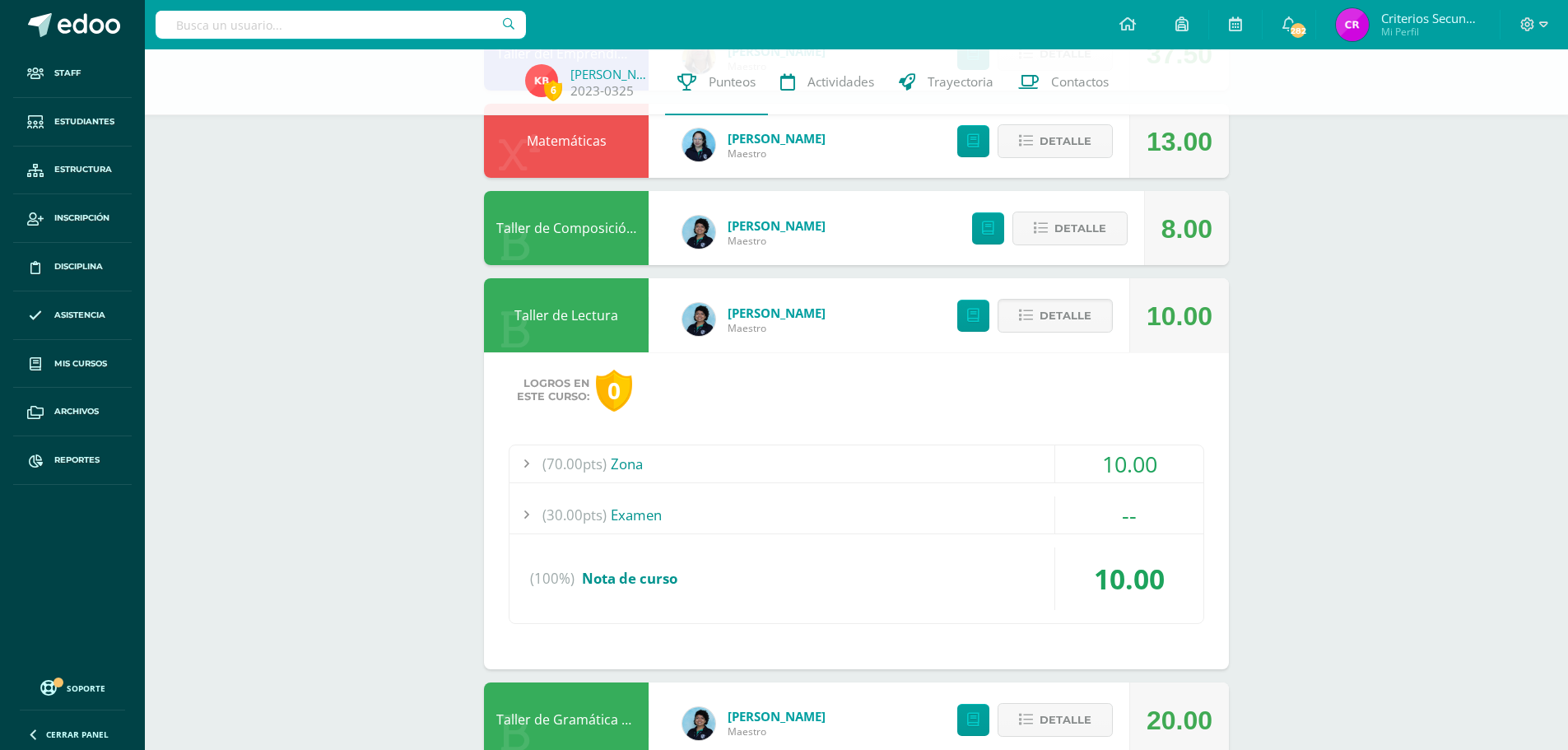 click on "(70.00pts)
Zona" at bounding box center (856, 464) 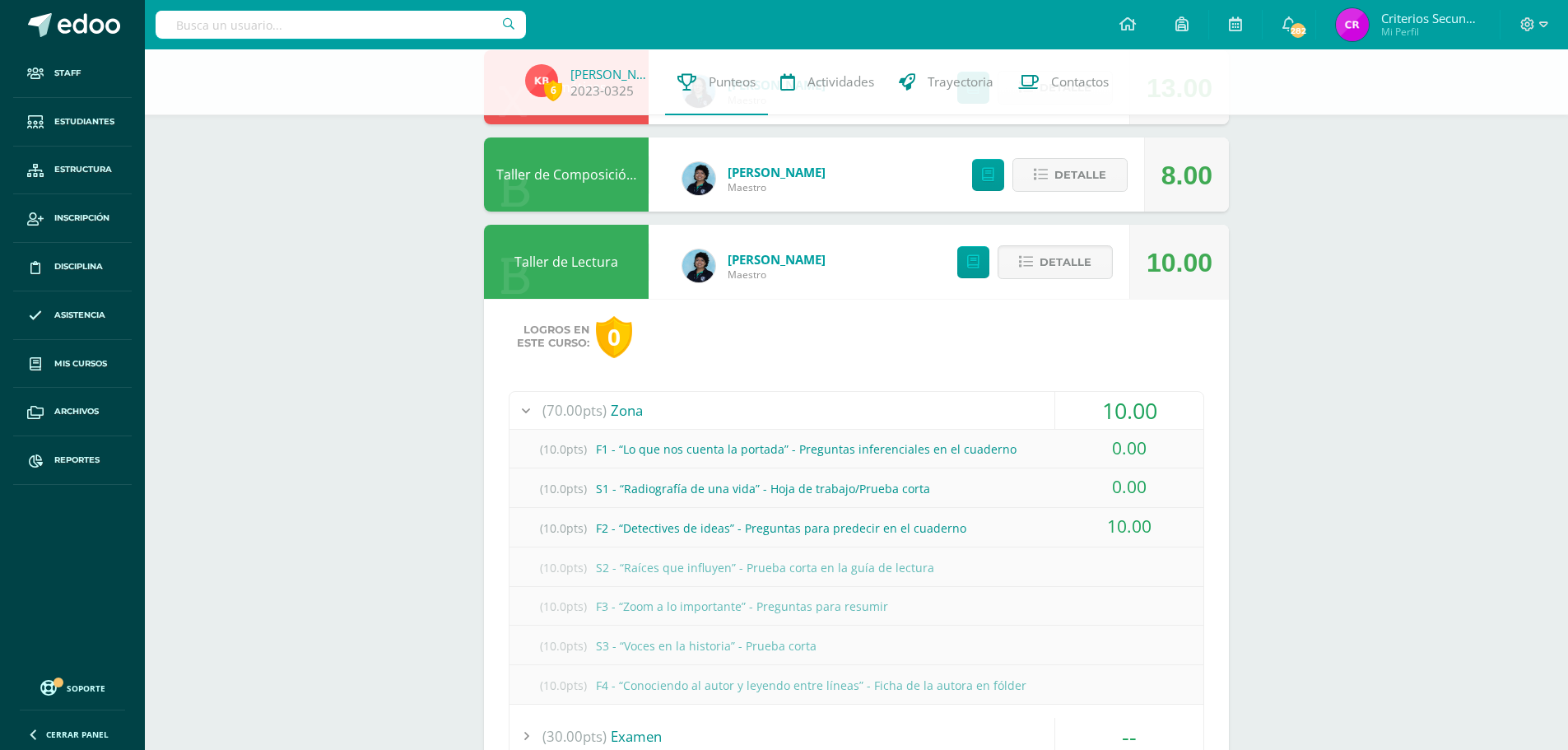 scroll, scrollTop: 412, scrollLeft: 0, axis: vertical 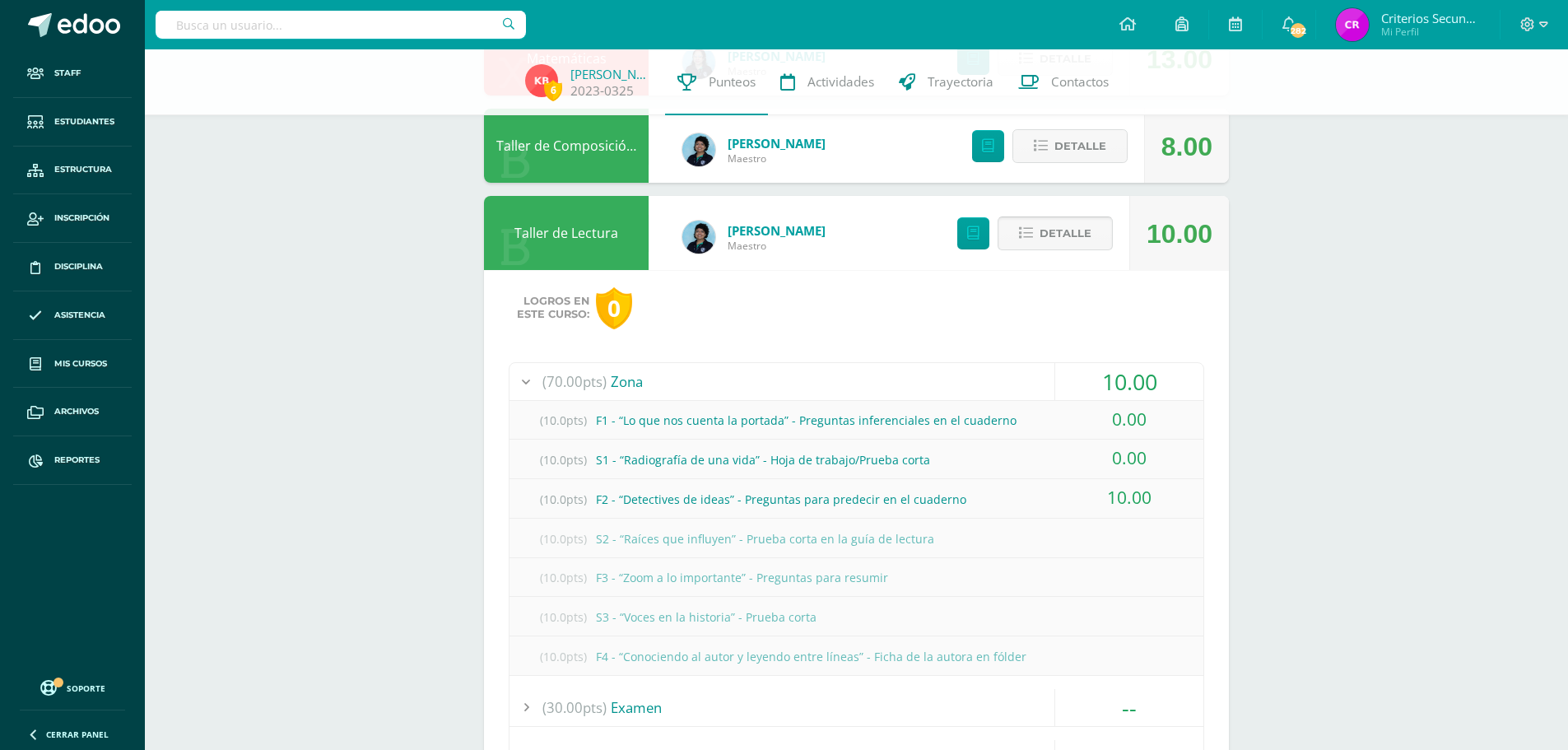click on "Detalle" at bounding box center [1055, 233] 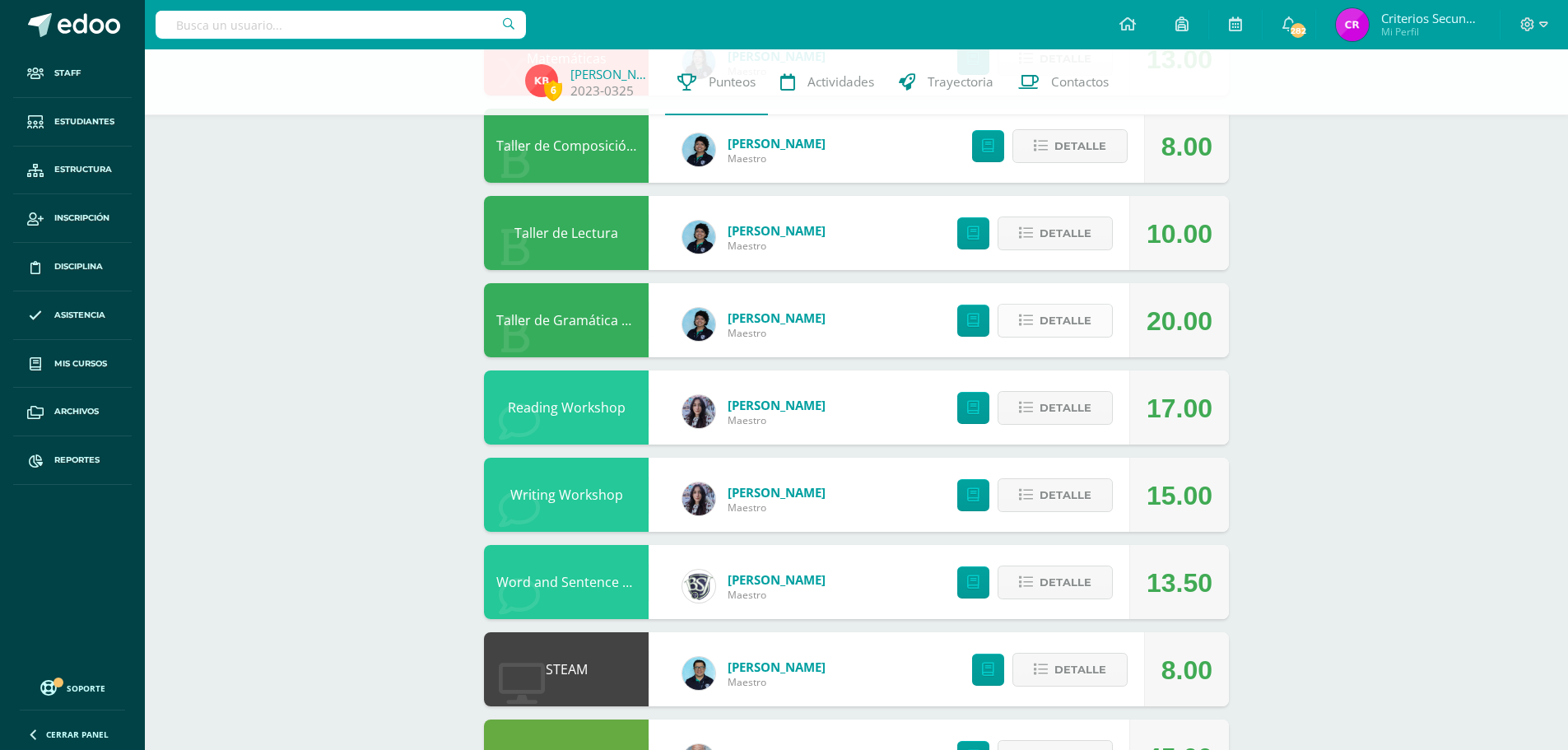 click on "Detalle" at bounding box center [1065, 320] 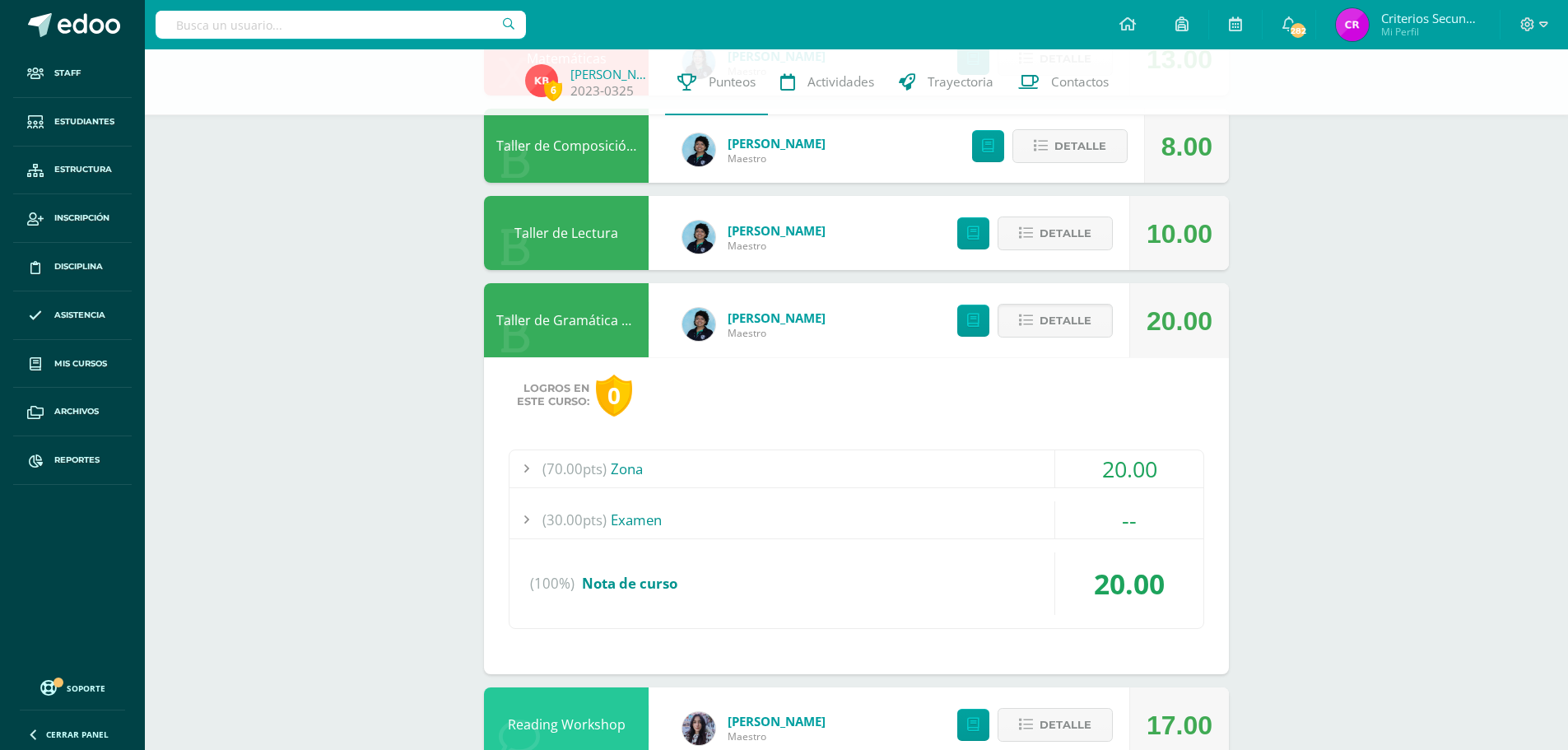 click on "(70.00pts)
Zona" at bounding box center (856, 468) 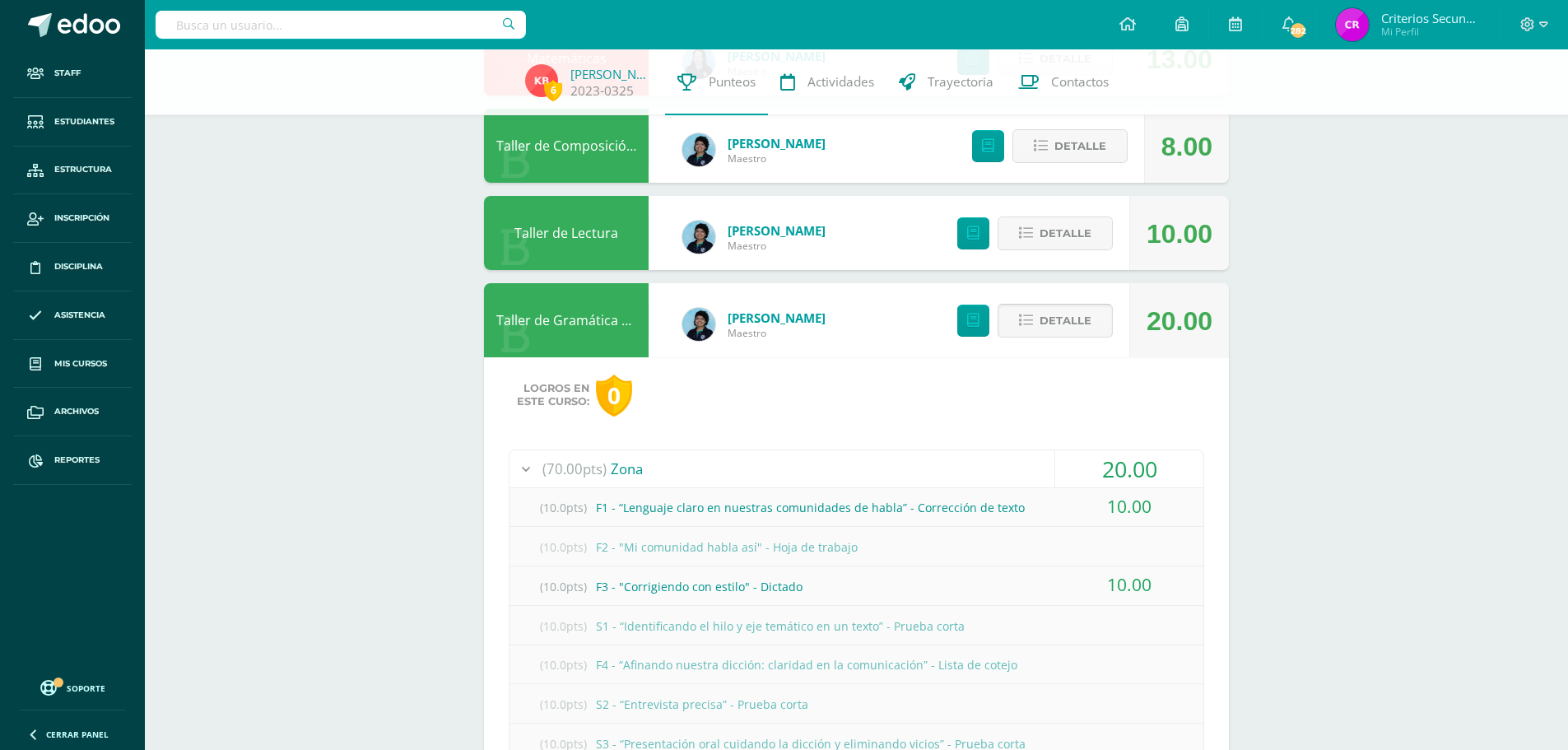 click on "Detalle" at bounding box center [1065, 320] 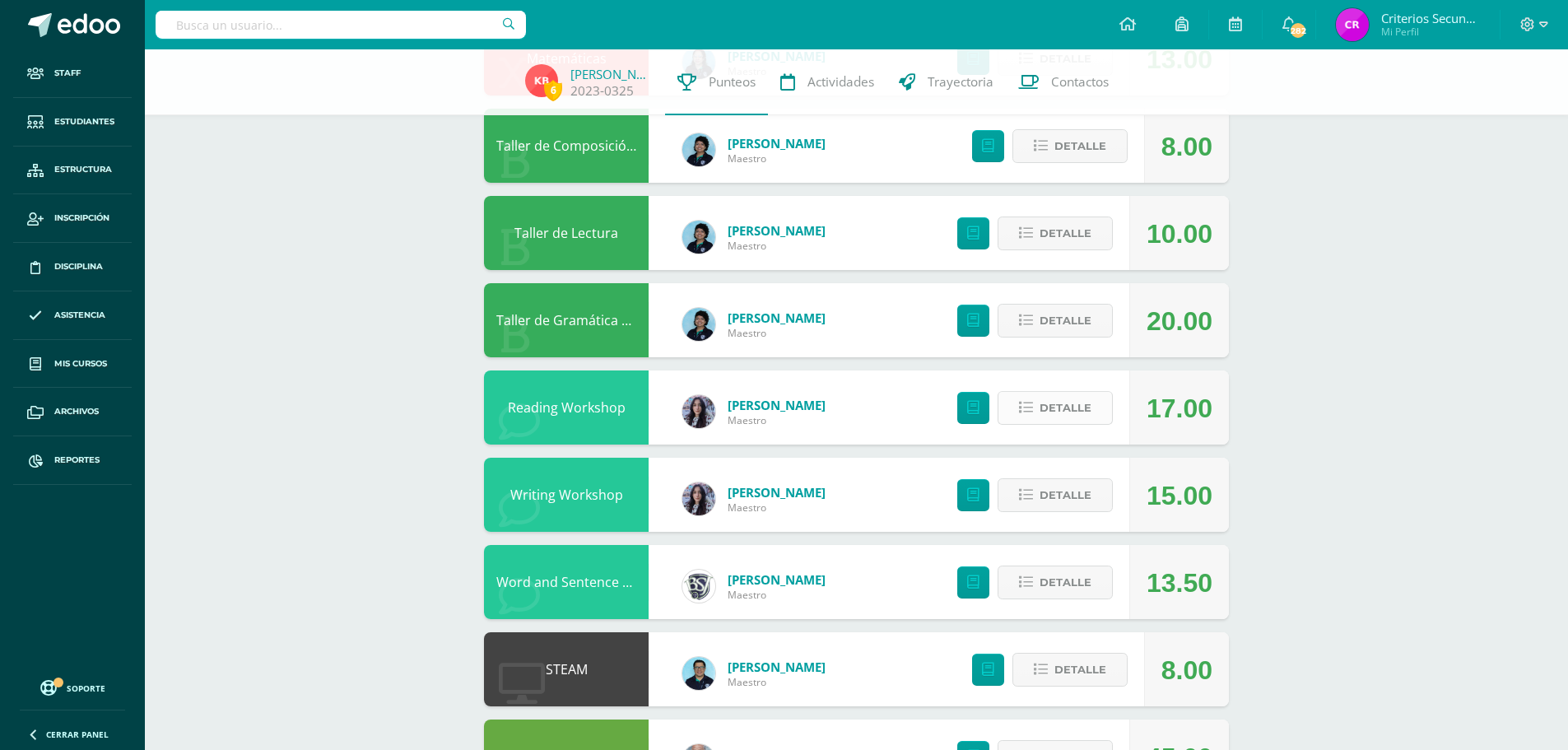 click on "Detalle" at bounding box center (1055, 408) 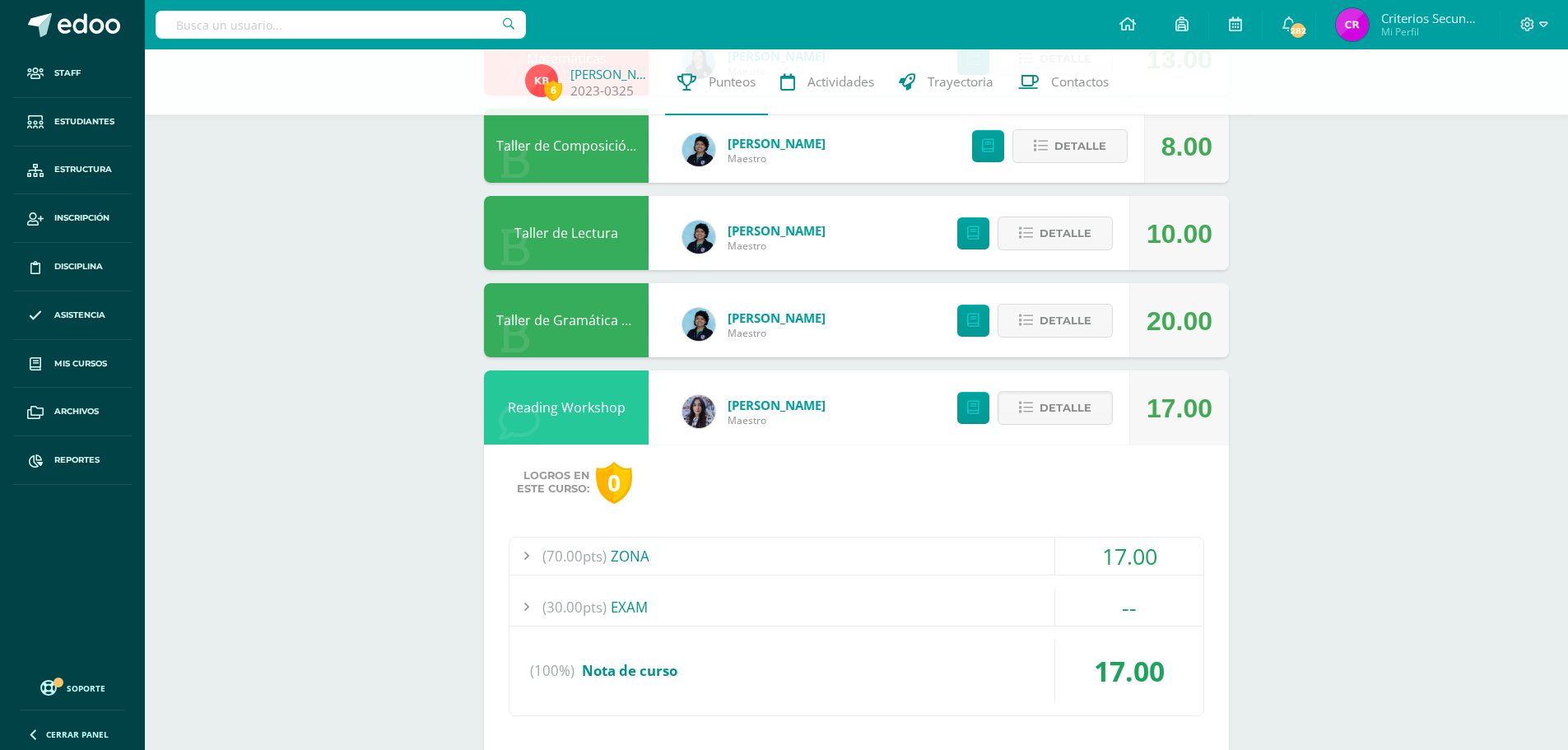click on "(70.00pts)
ZONA" at bounding box center [856, 556] 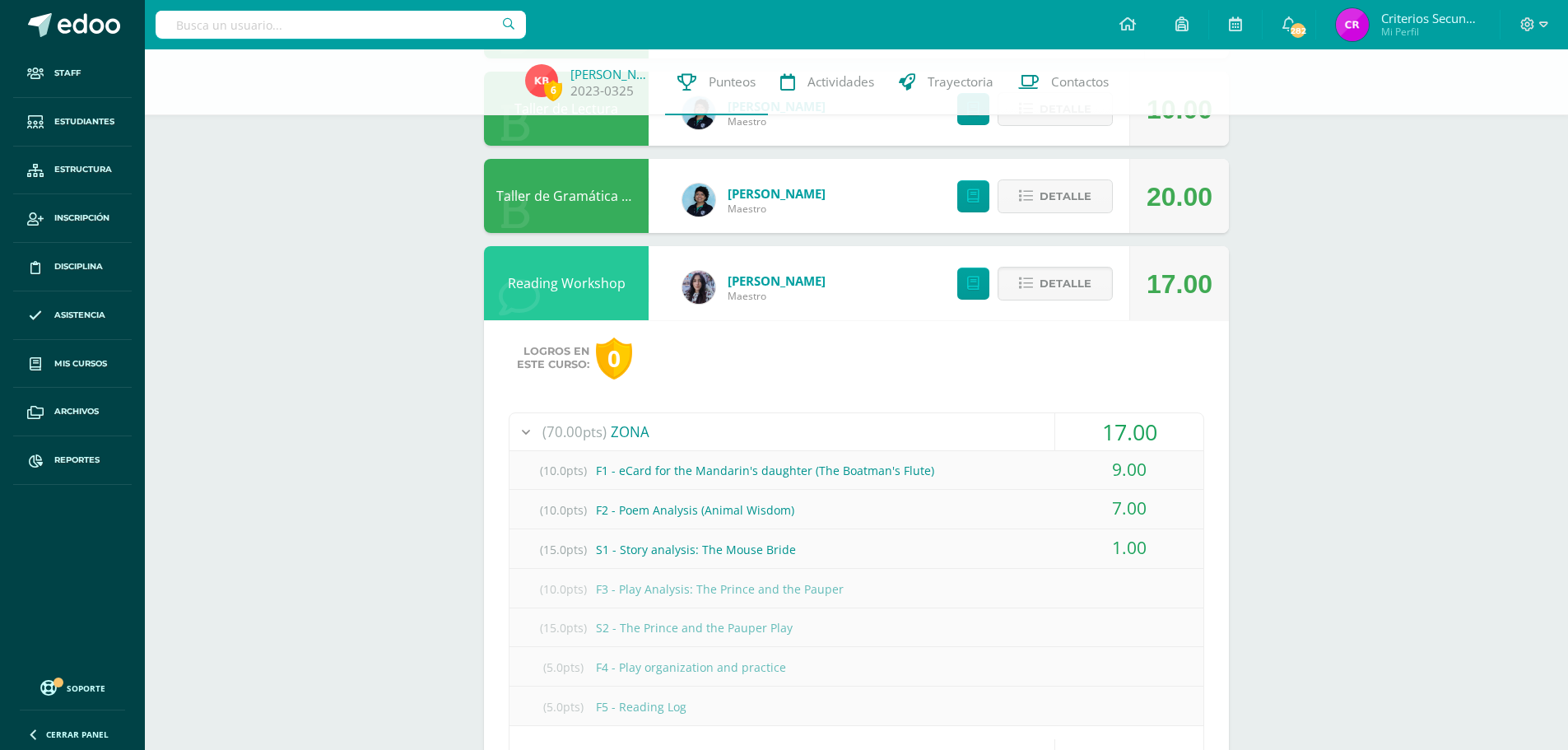 scroll, scrollTop: 576, scrollLeft: 0, axis: vertical 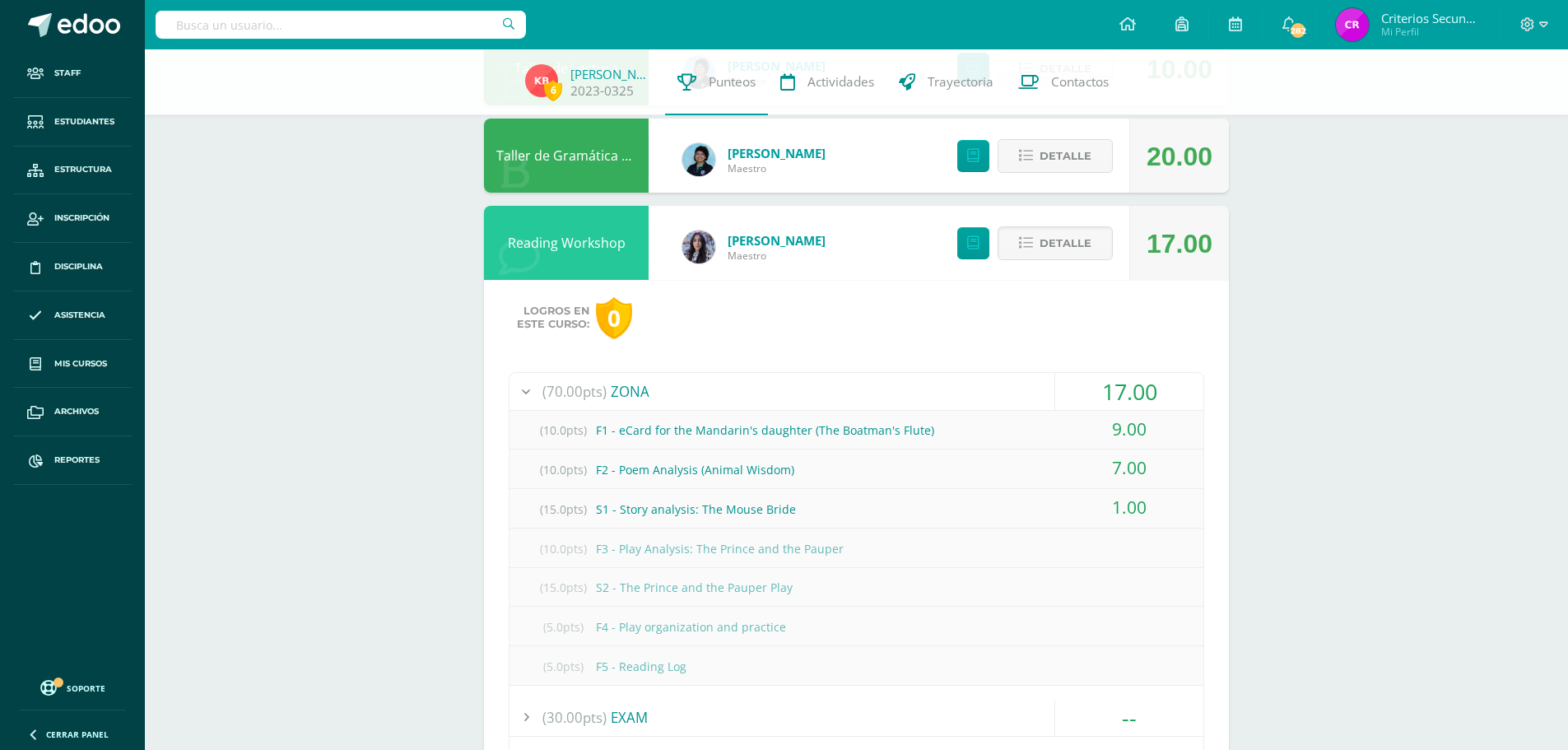 drag, startPoint x: 1114, startPoint y: 426, endPoint x: 1170, endPoint y: 426, distance: 56 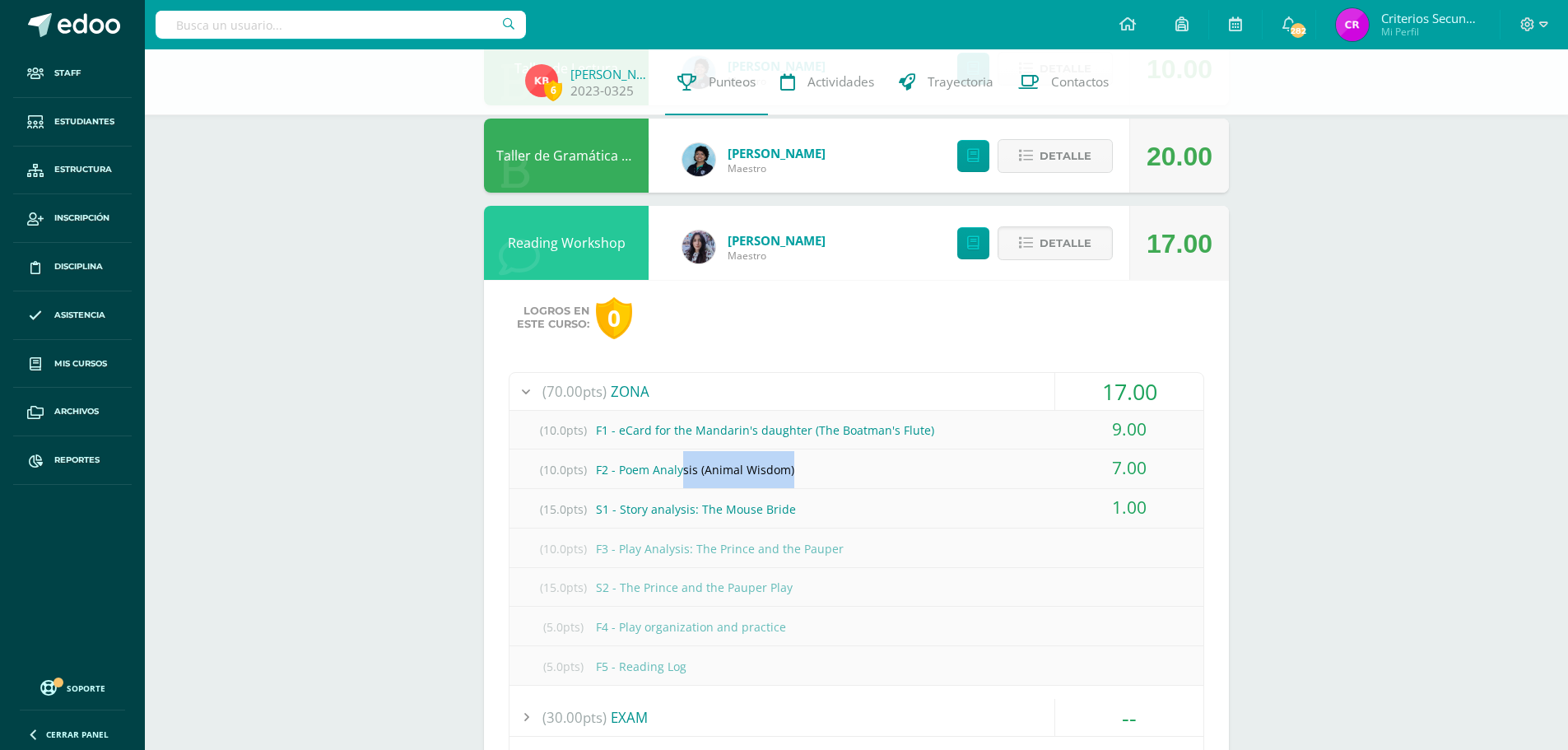drag, startPoint x: 682, startPoint y: 472, endPoint x: 795, endPoint y: 476, distance: 113.07077 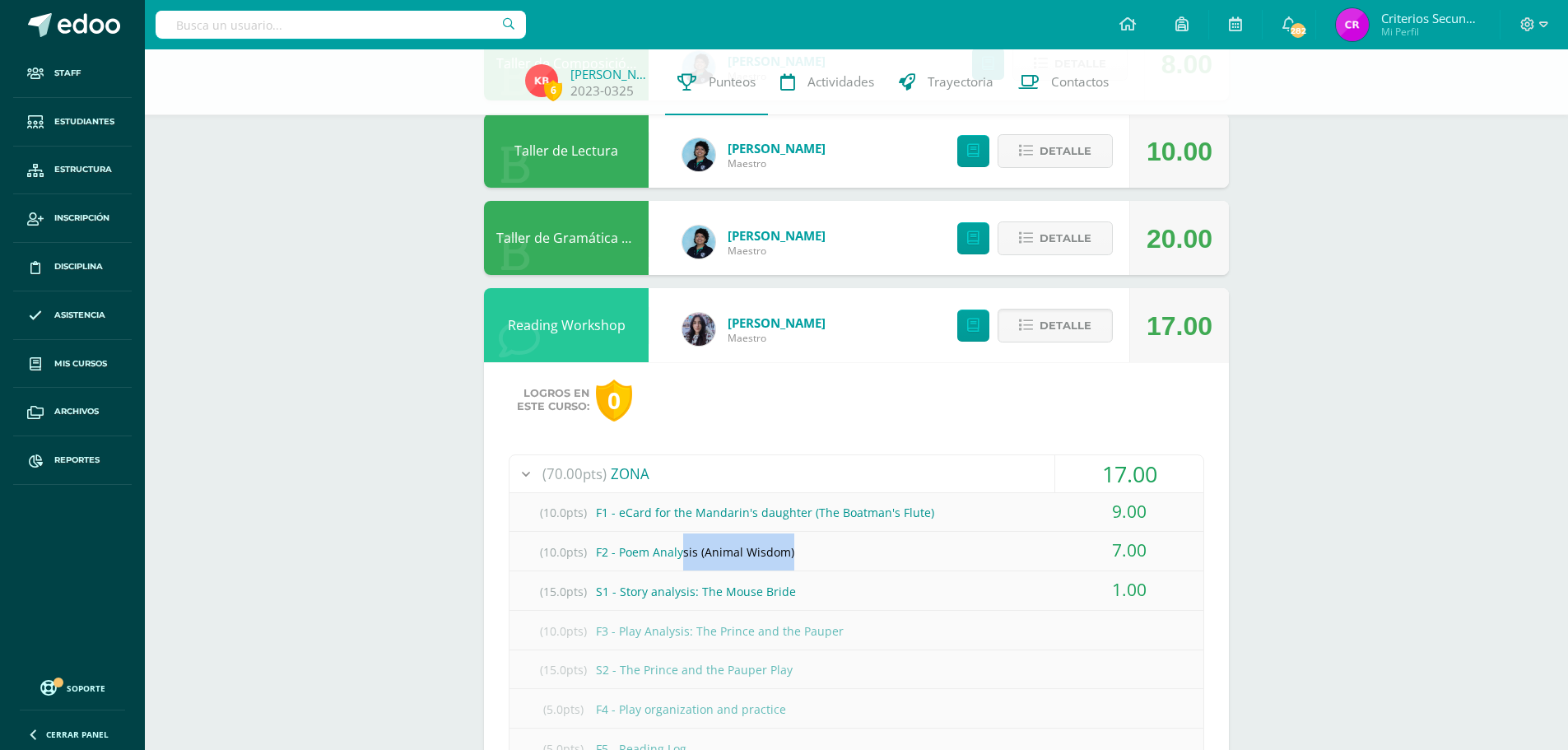 scroll, scrollTop: 576, scrollLeft: 0, axis: vertical 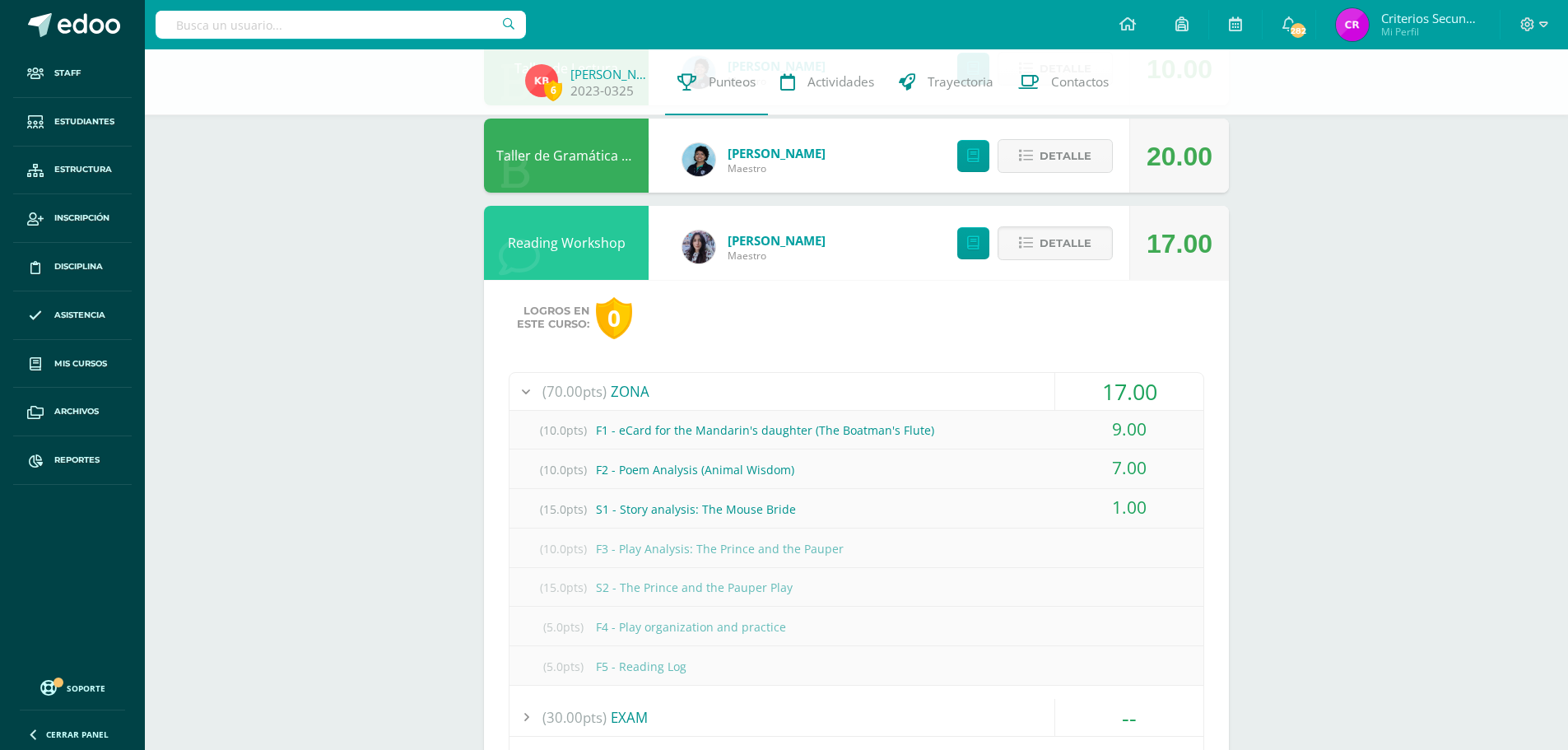 click on "(70.00pts)
ZONA" at bounding box center (856, 391) 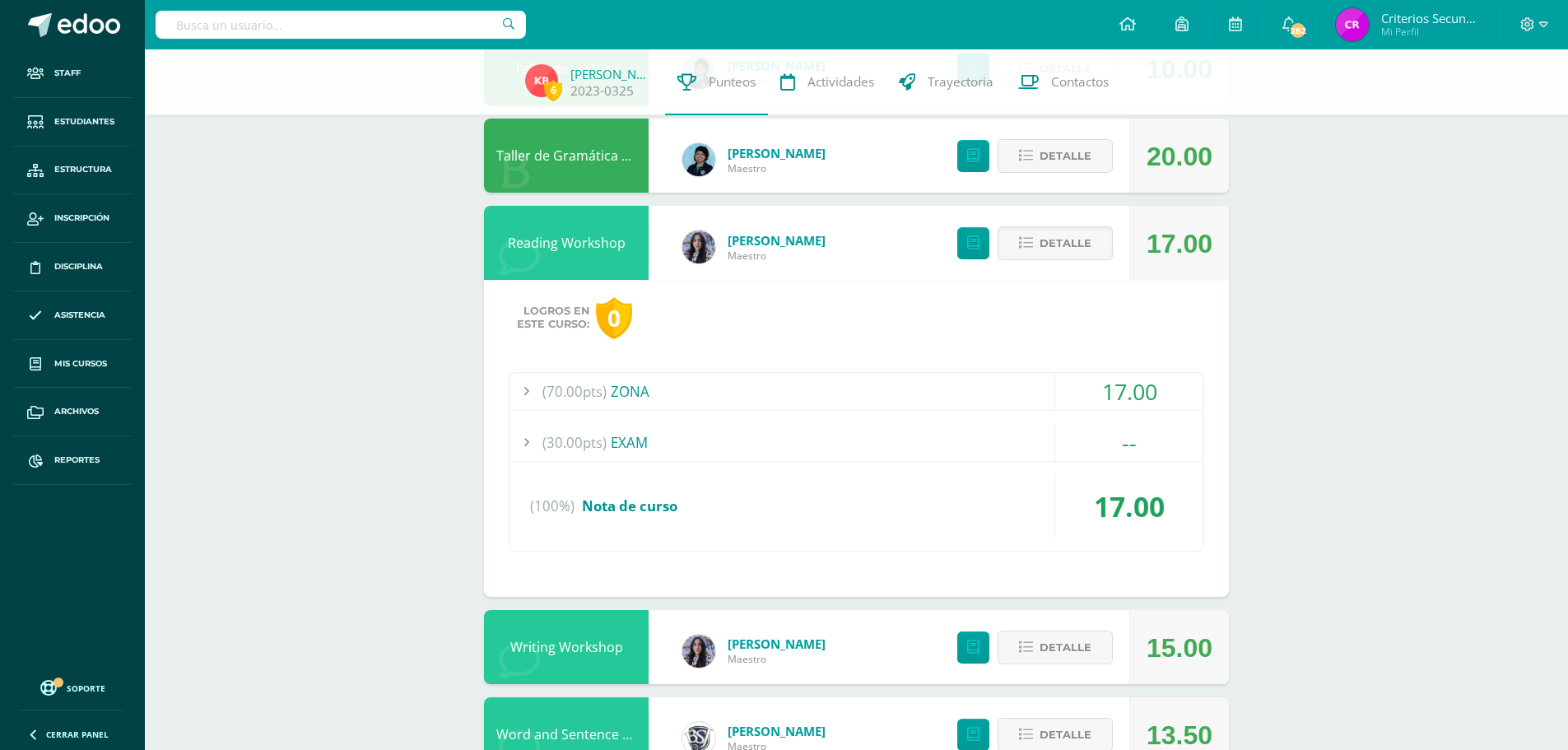 click on "(70.00pts)
ZONA" at bounding box center (856, 391) 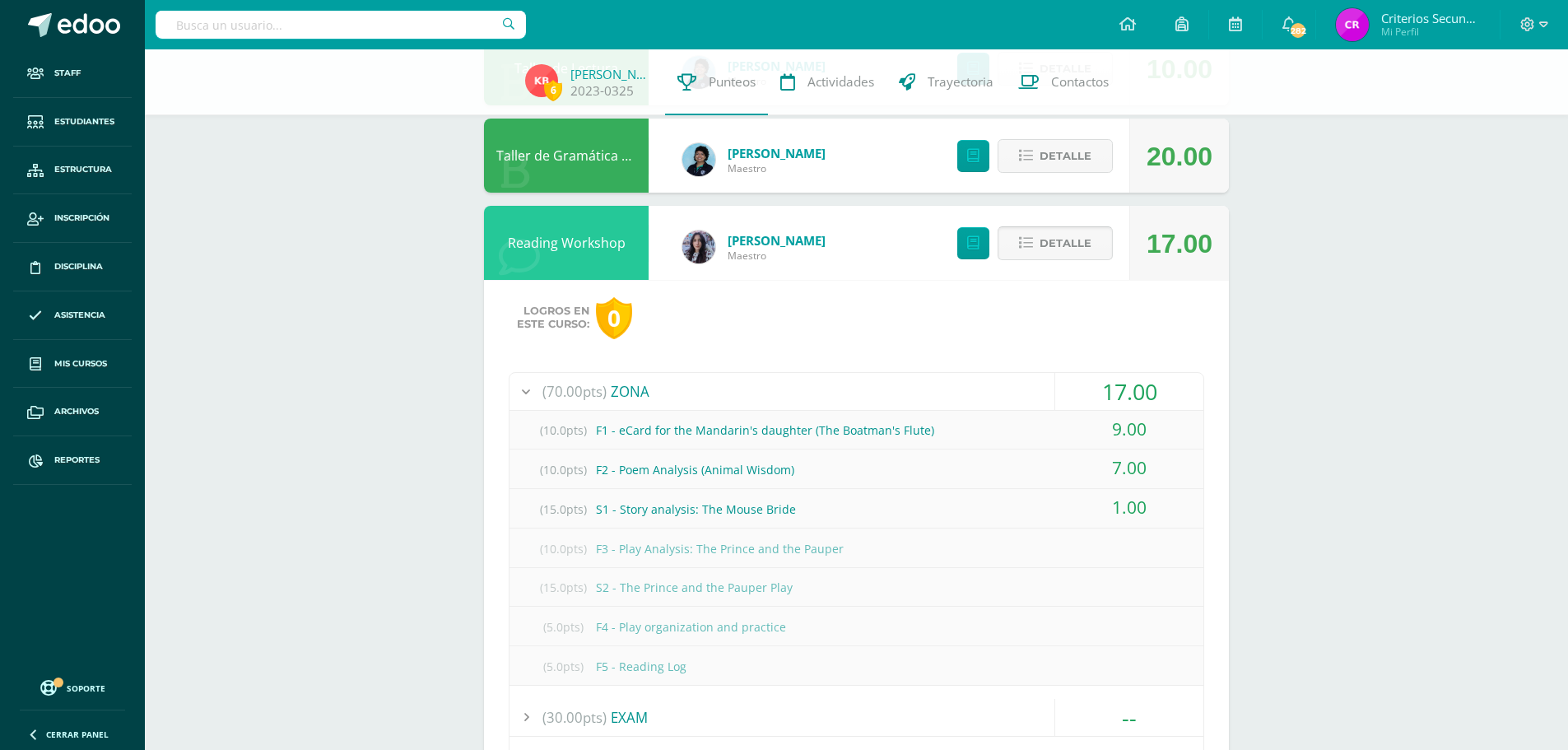 click on "Detalle" at bounding box center (1055, 243) 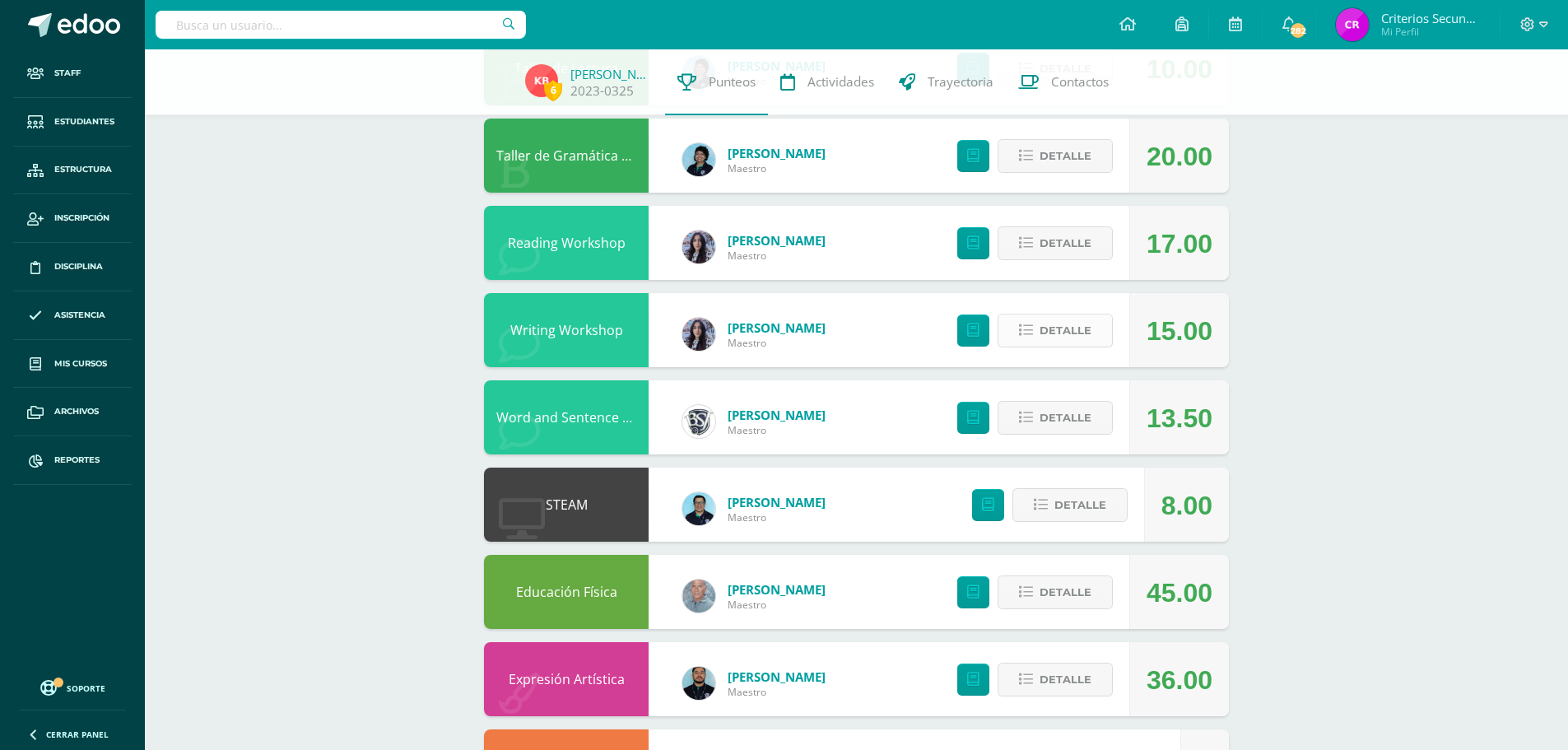 click on "Detalle" at bounding box center [1055, 330] 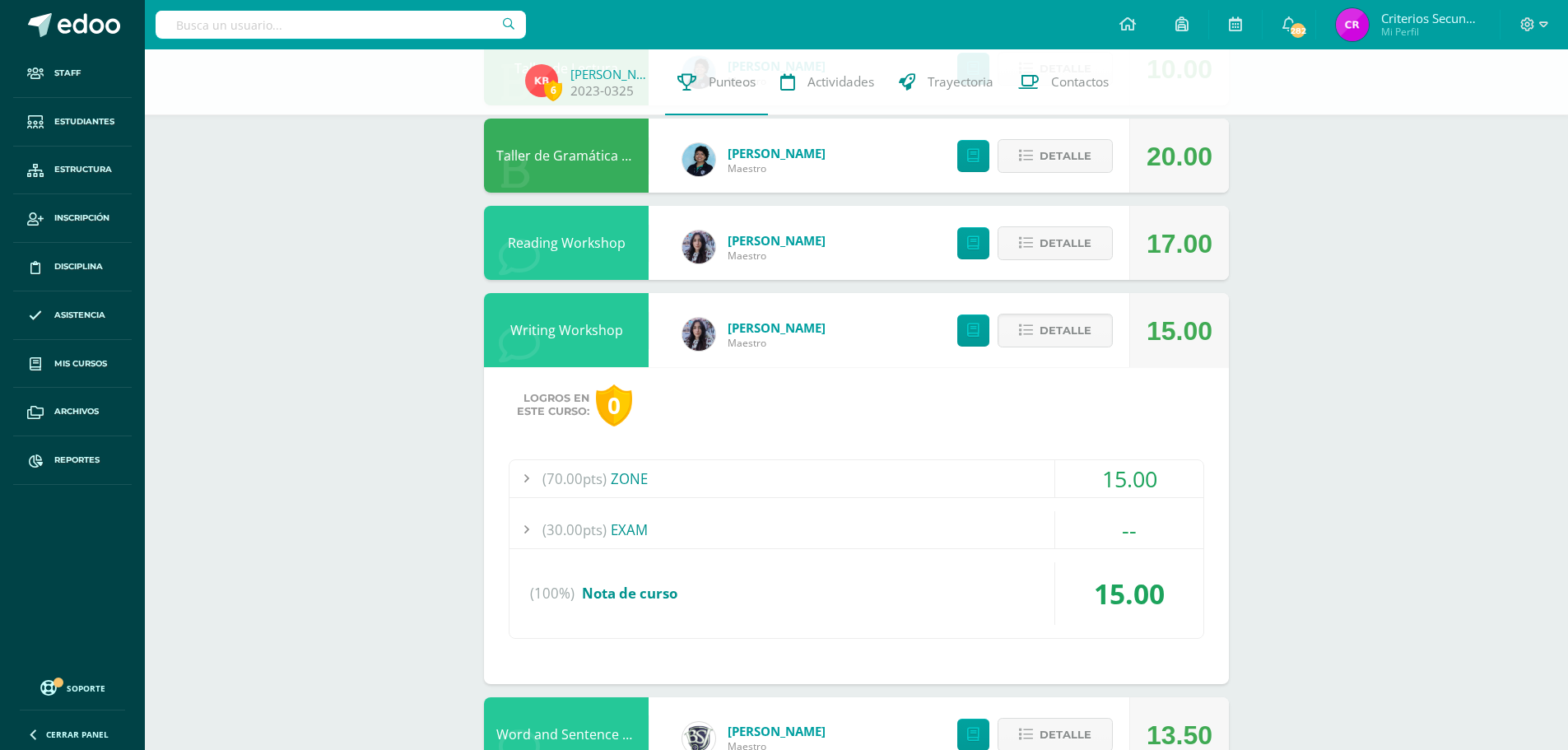 click on "(70.00pts)
ZONE" at bounding box center [856, 478] 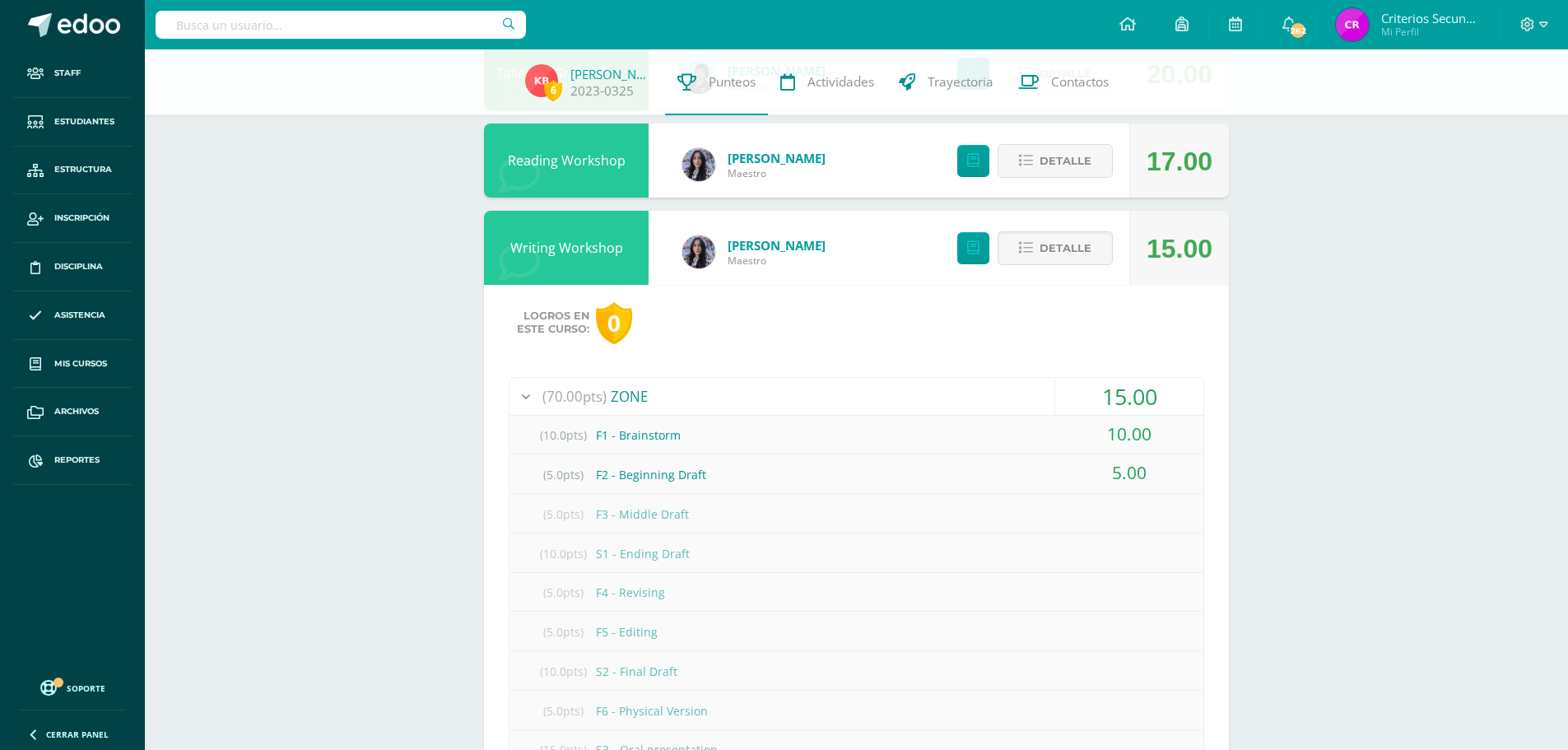 scroll, scrollTop: 741, scrollLeft: 0, axis: vertical 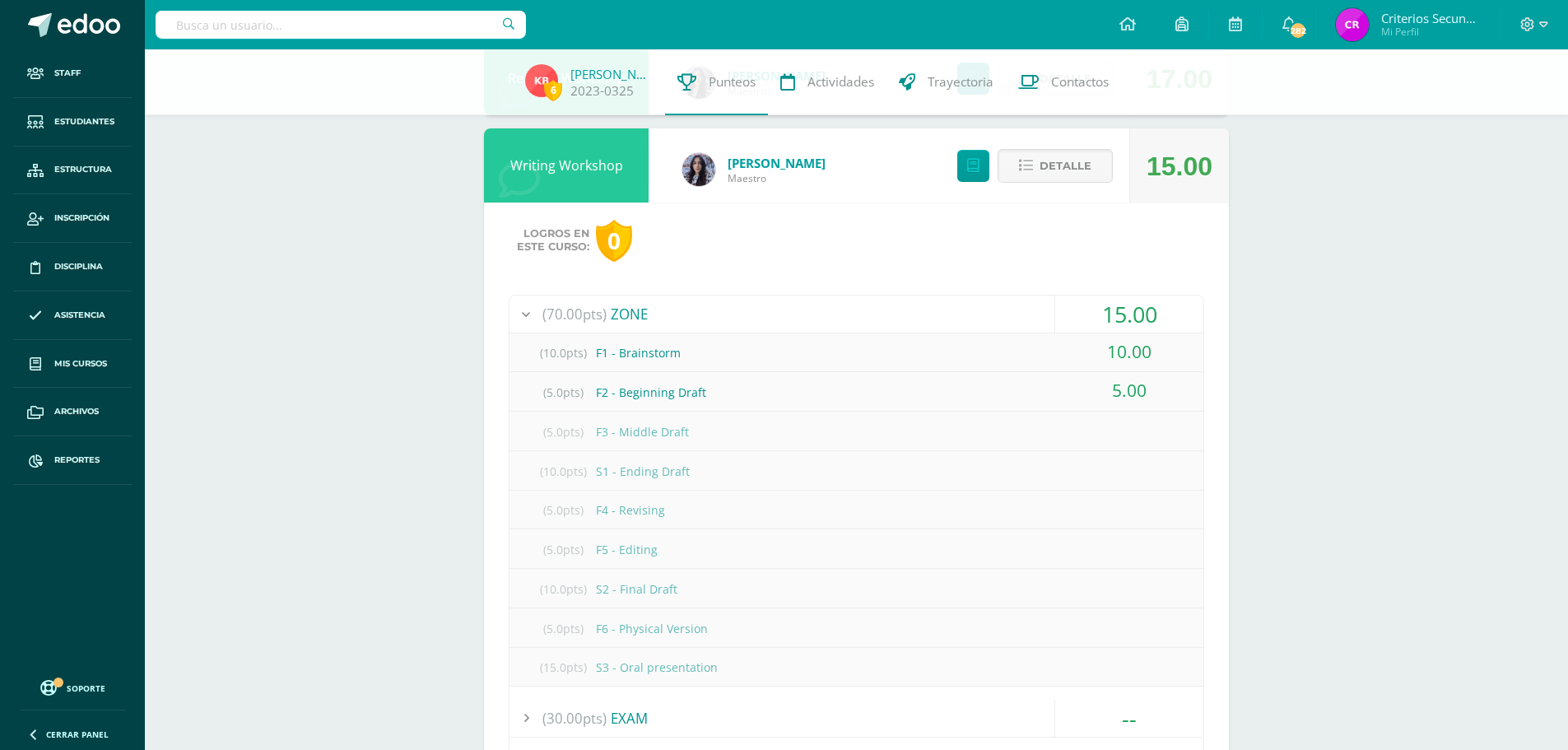 click on "6
[PERSON_NAME]
2023-0325
Punteos Actividades Trayectoria Contactos  Pendiente
Unidad 3                             Unidad 1 Unidad 2 Unidad 3 Unidad 4 Descargar boleta
Ciencias Naturales y Lab
[PERSON_NAME]
26.00
[GEOGRAPHIC_DATA]
Logros en
este curso:
0
(70.00pts)
Zona
26.00
(10.0pts)" at bounding box center (856, 369) 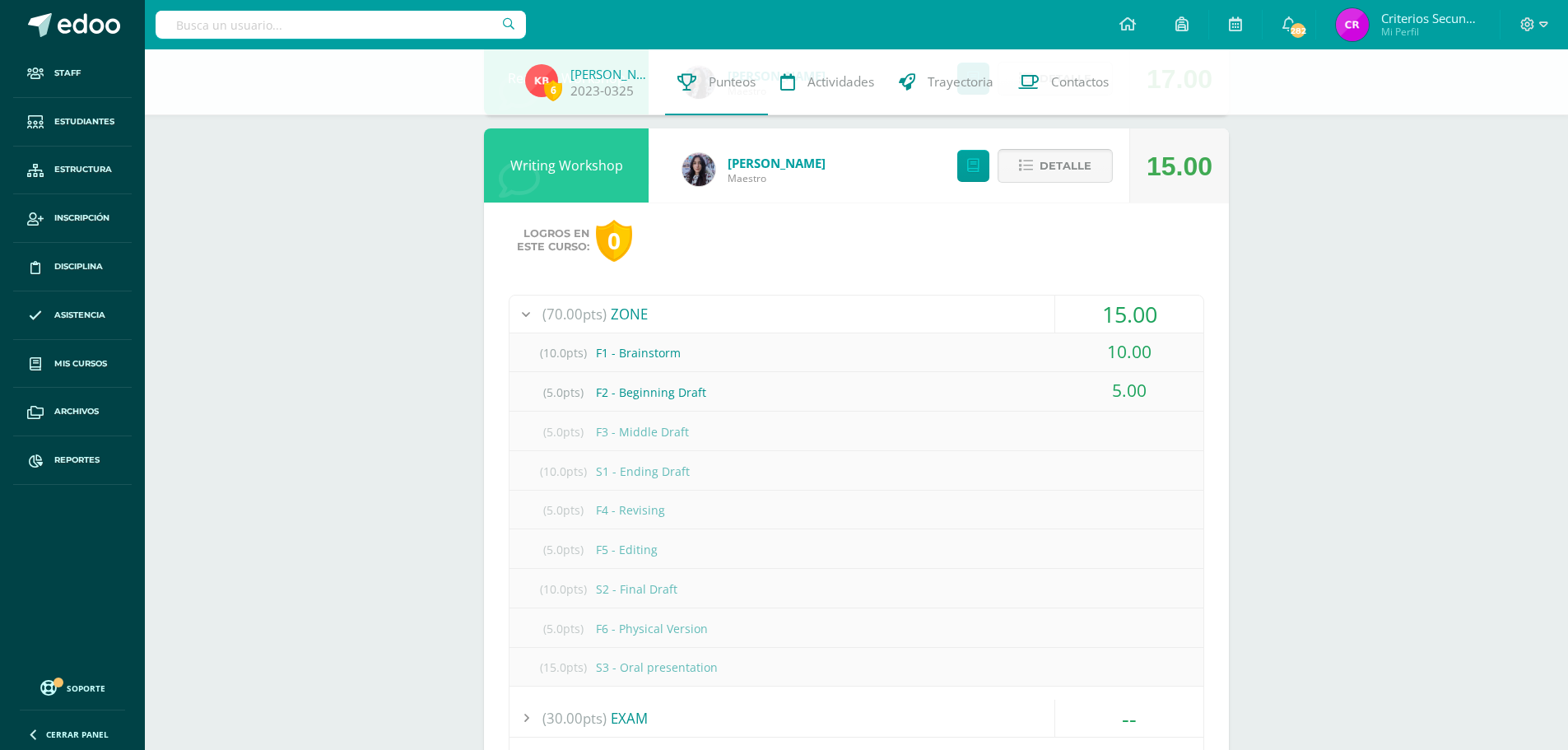 click on "Detalle" at bounding box center [1065, 165] 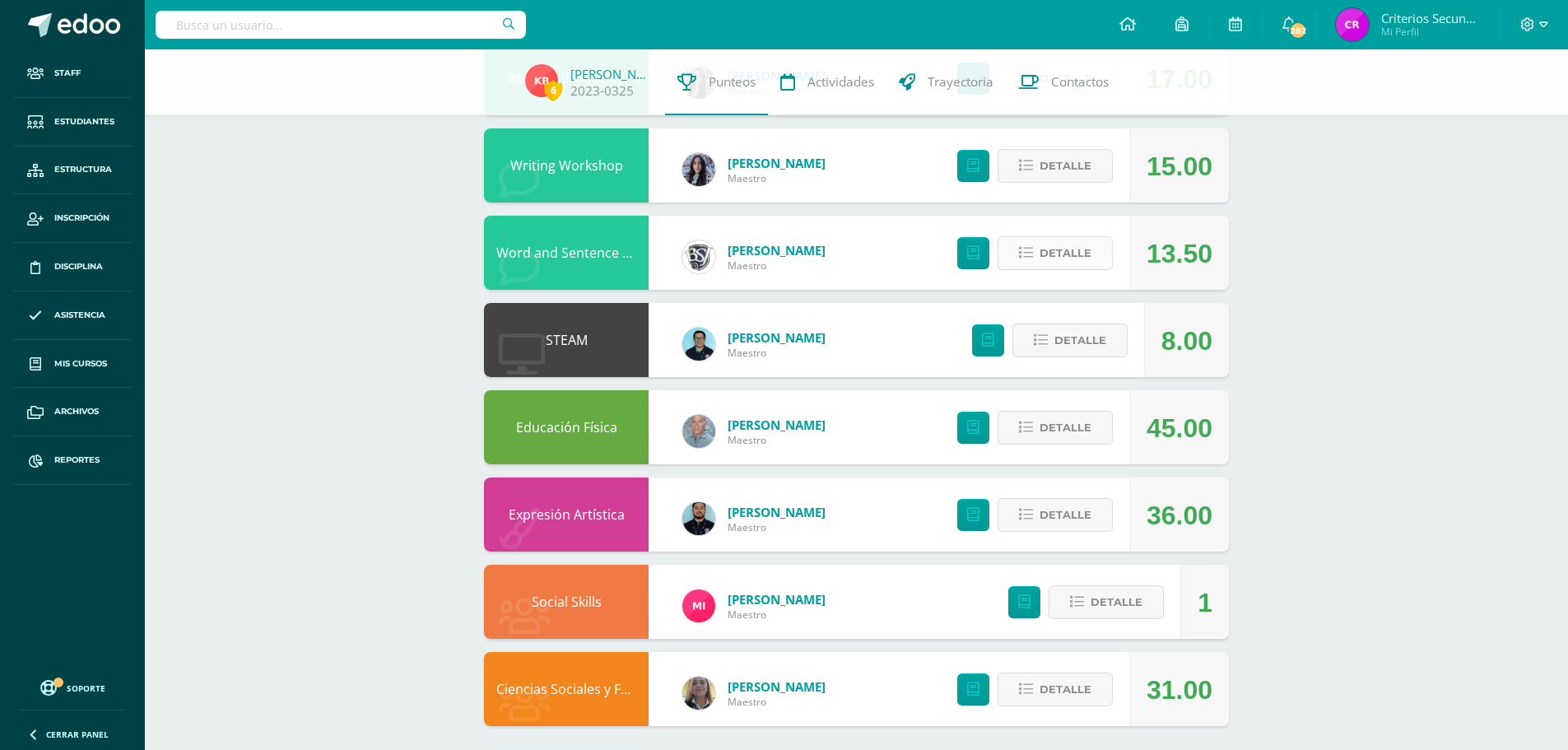 click on "Detalle" at bounding box center (1065, 253) 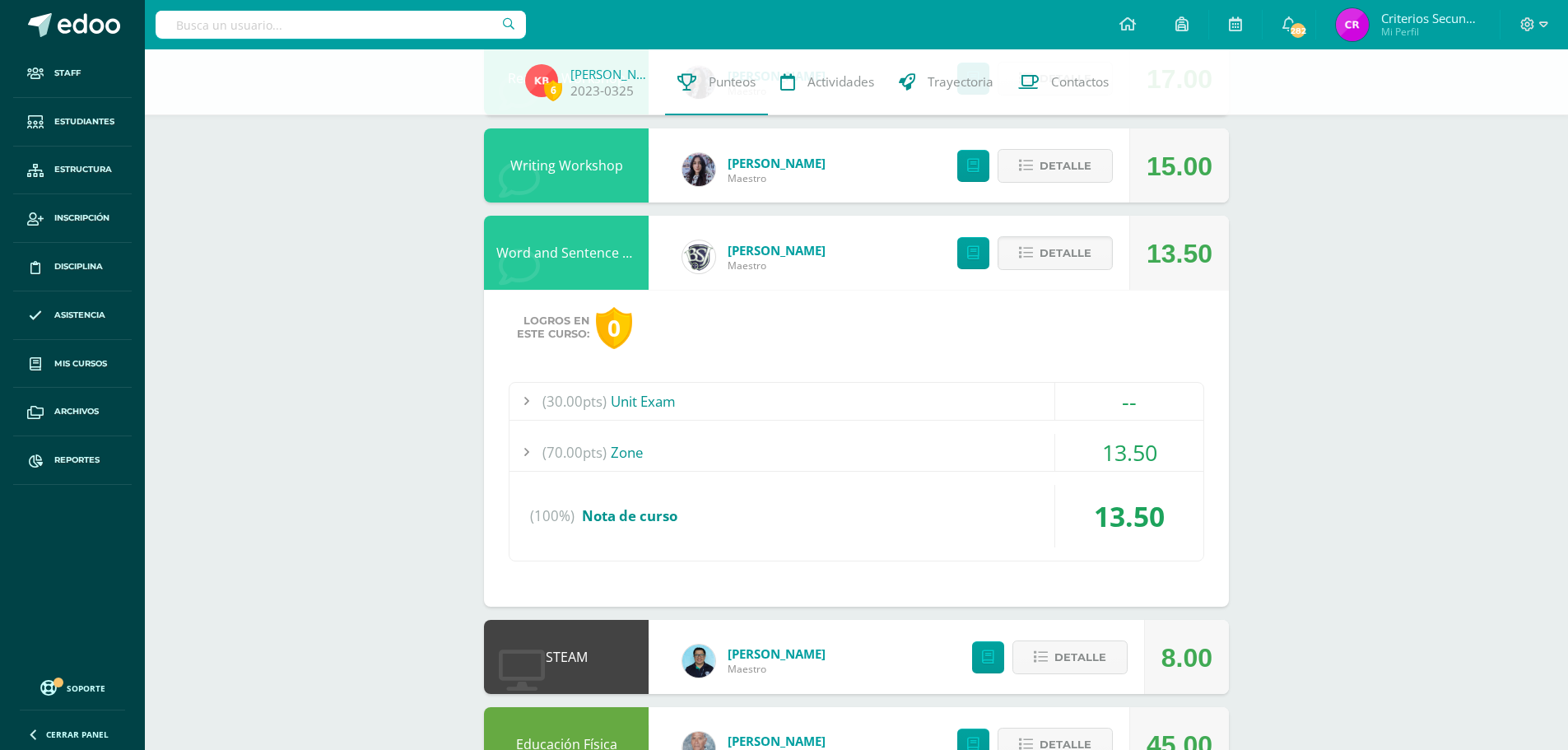click on "(70.00pts)
Zone" at bounding box center (856, 452) 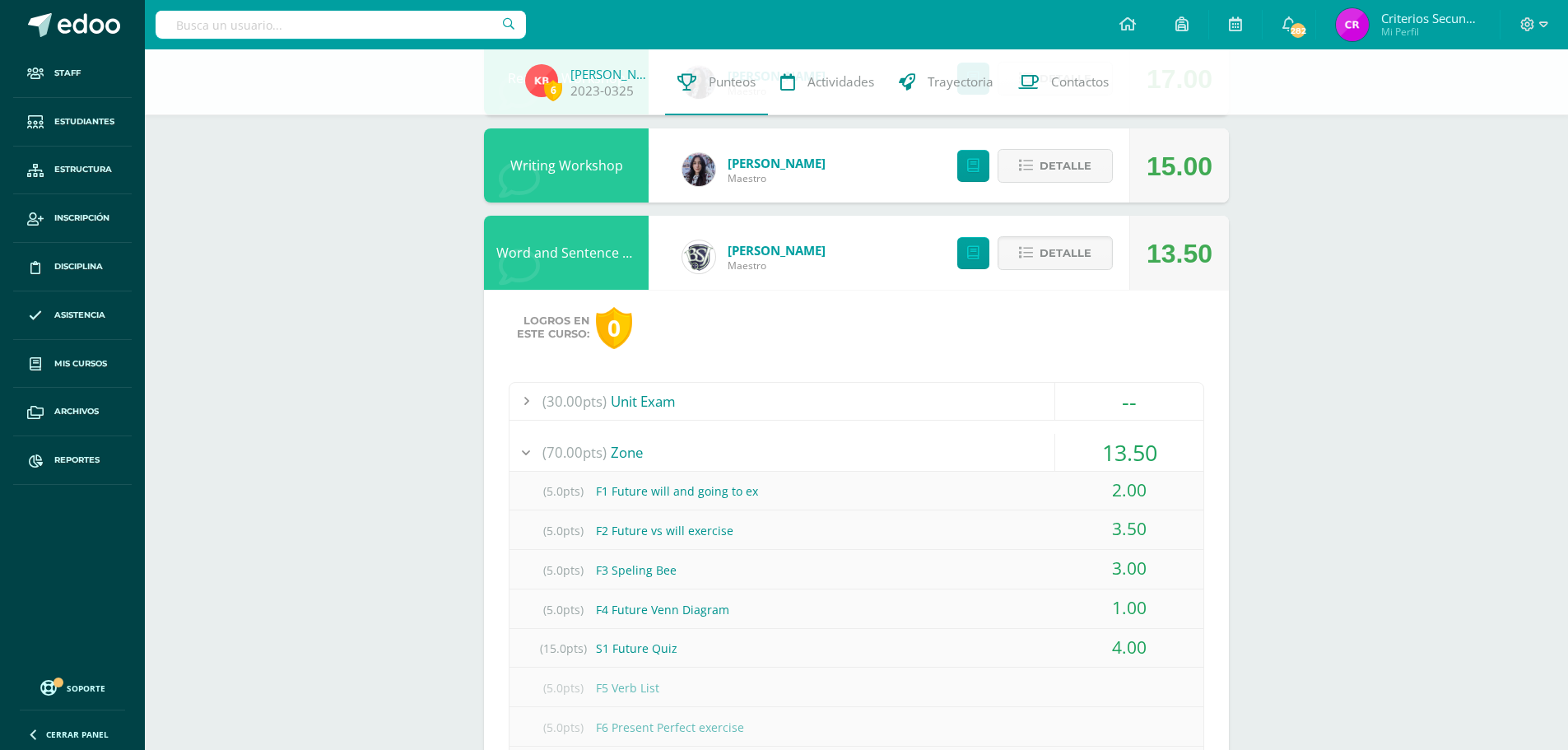 drag, startPoint x: 1162, startPoint y: 486, endPoint x: 598, endPoint y: 487, distance: 564.0009 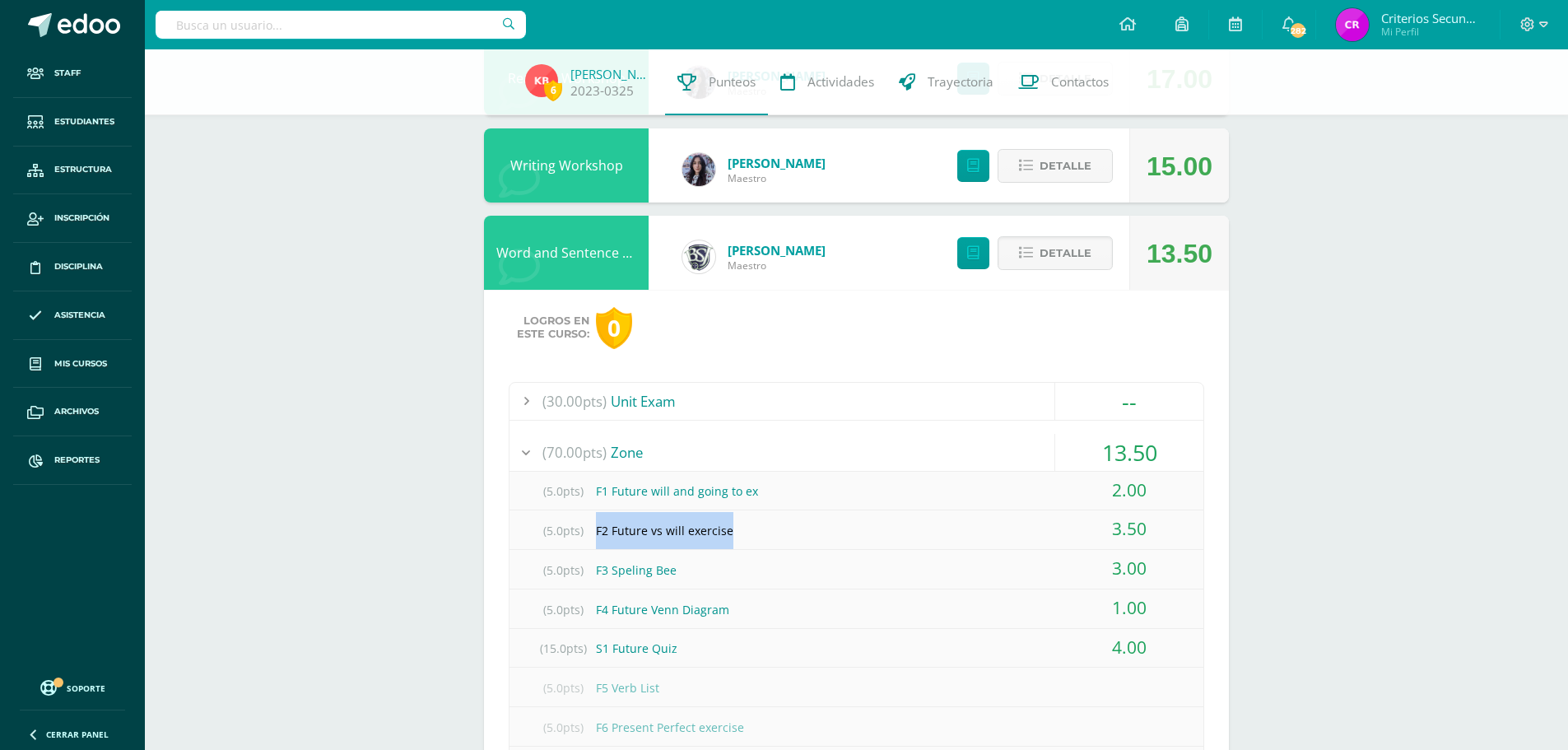 drag, startPoint x: 666, startPoint y: 540, endPoint x: 897, endPoint y: 534, distance: 231.0779 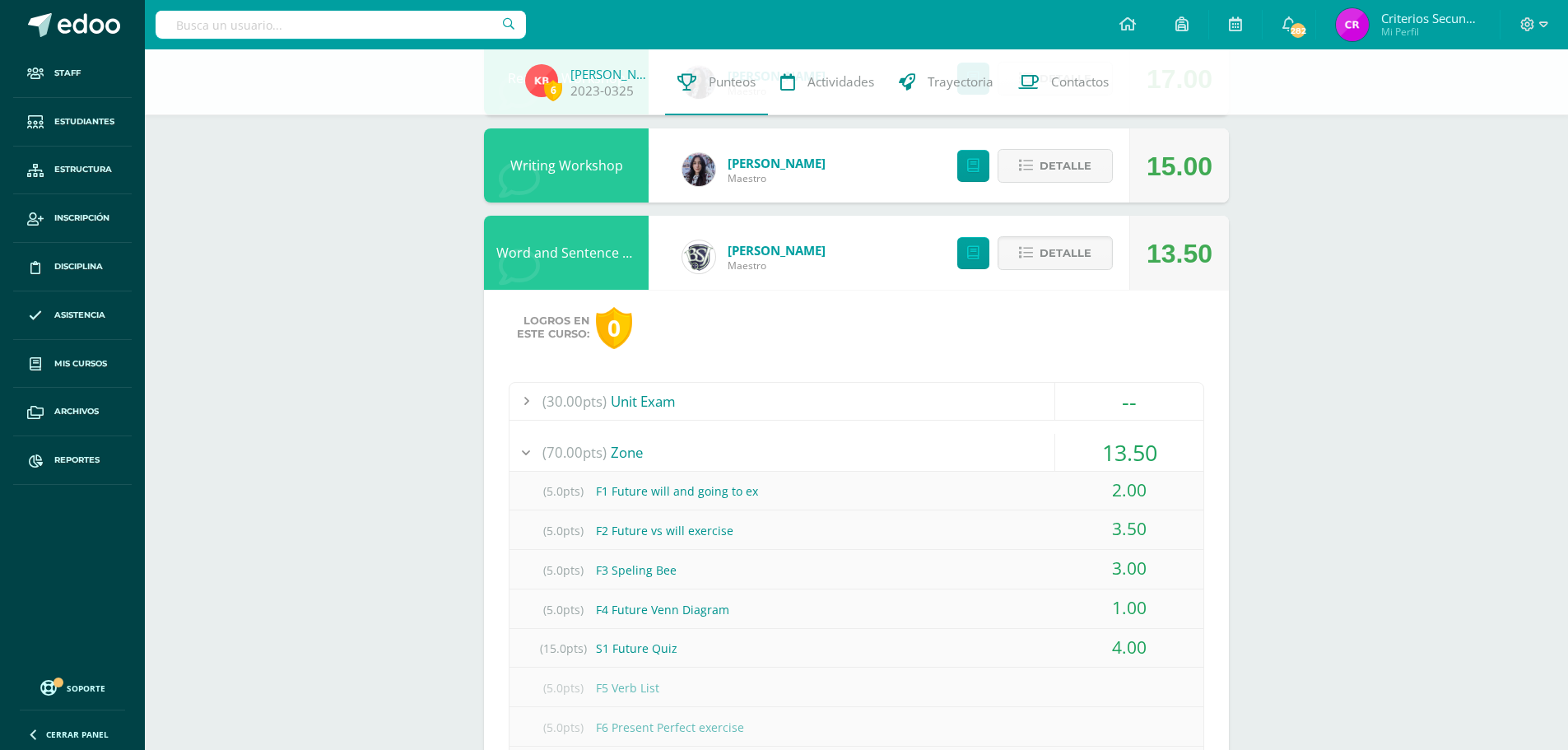click on "(5.0pts)  F4 Future Venn Diagram" at bounding box center (856, 609) 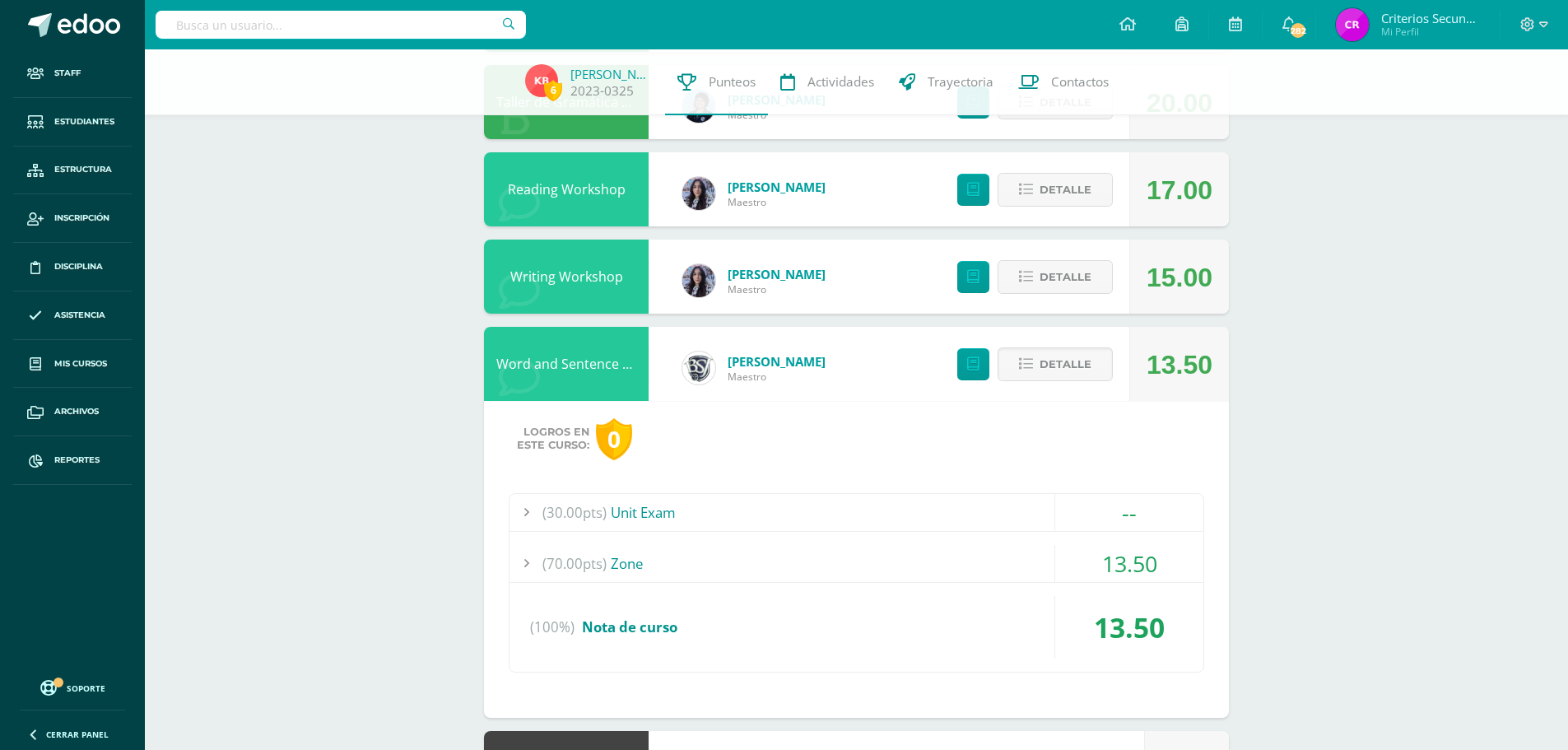 scroll, scrollTop: 659, scrollLeft: 0, axis: vertical 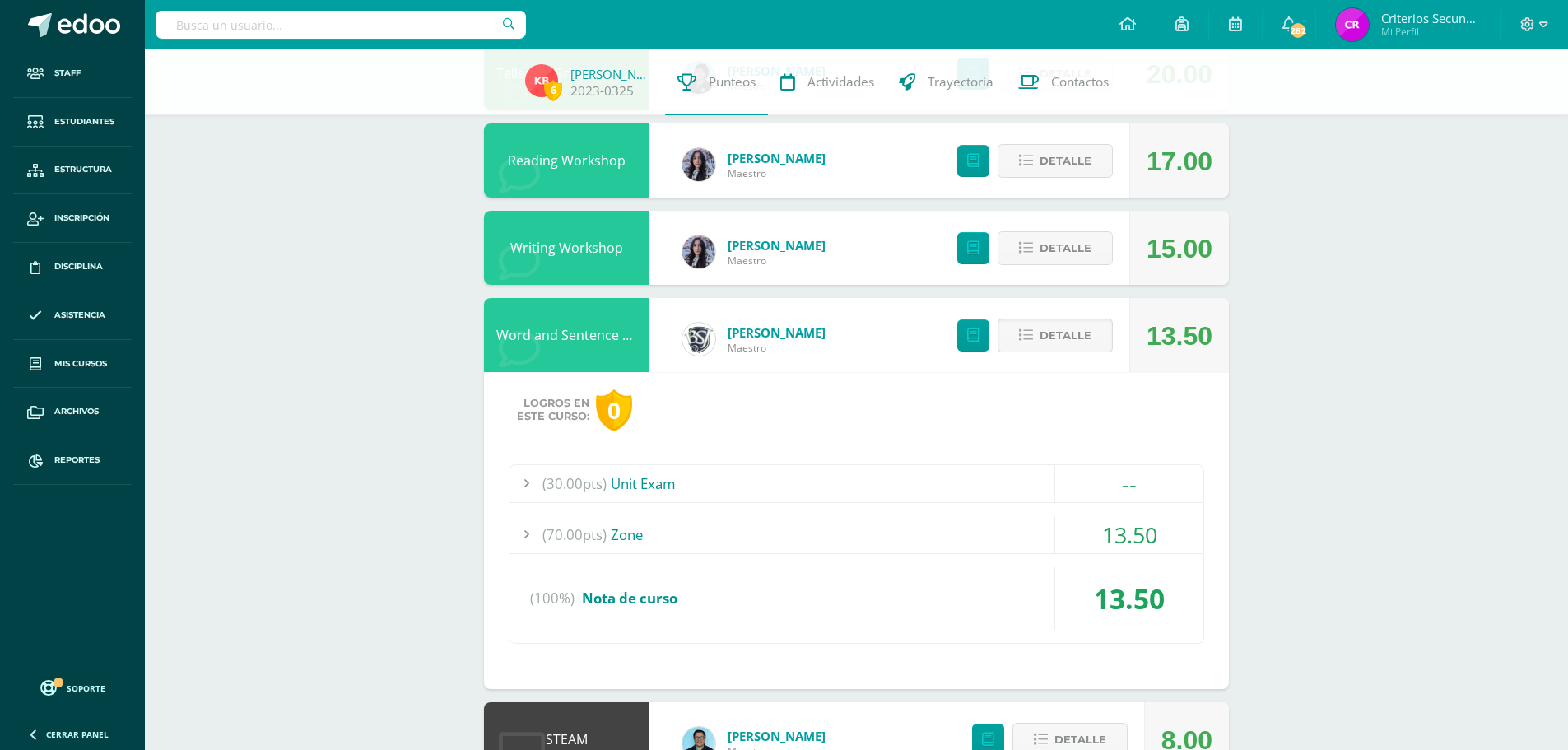 click on "Detalle" at bounding box center [1065, 335] 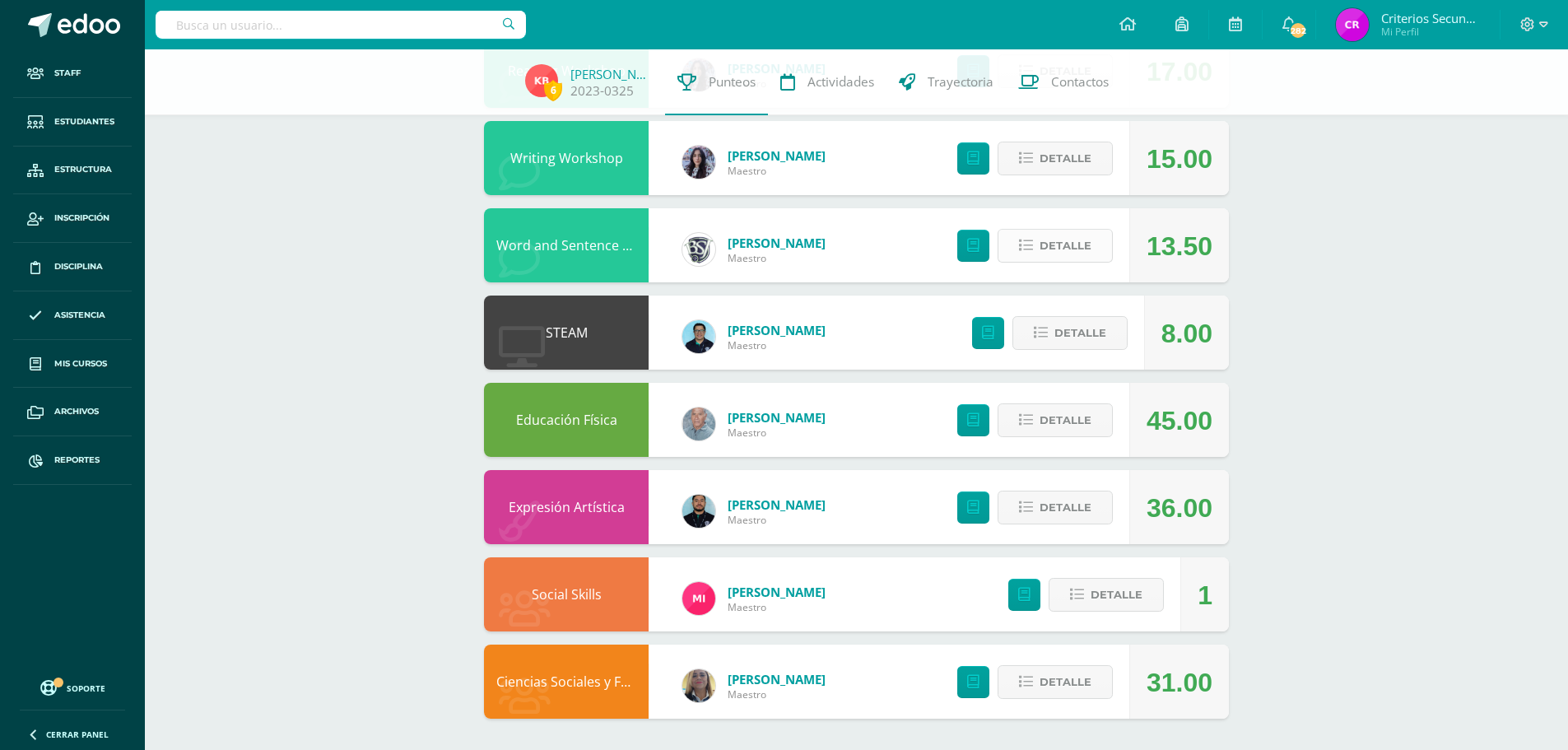 scroll, scrollTop: 750, scrollLeft: 0, axis: vertical 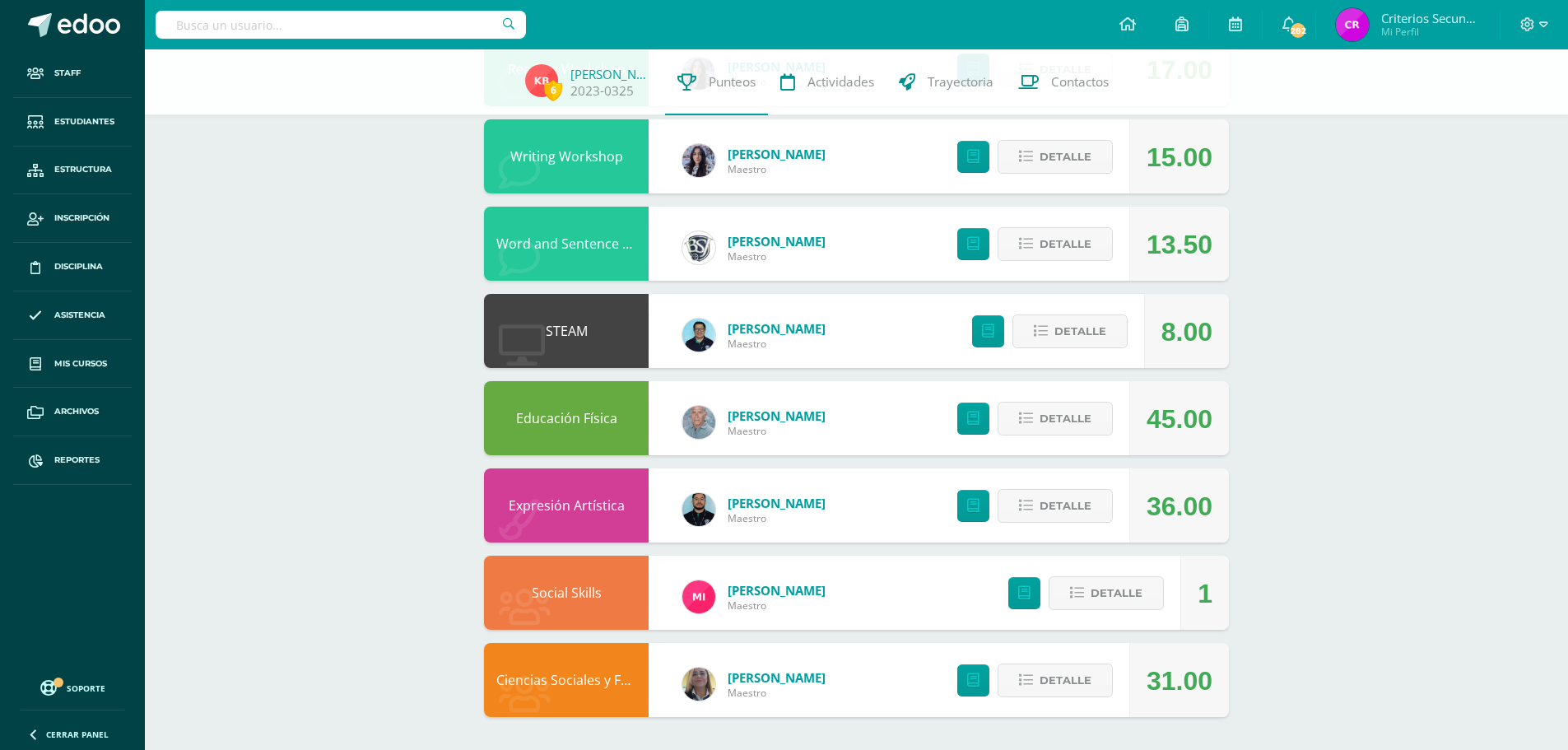 drag, startPoint x: 1214, startPoint y: 592, endPoint x: 1172, endPoint y: 582, distance: 43.174066 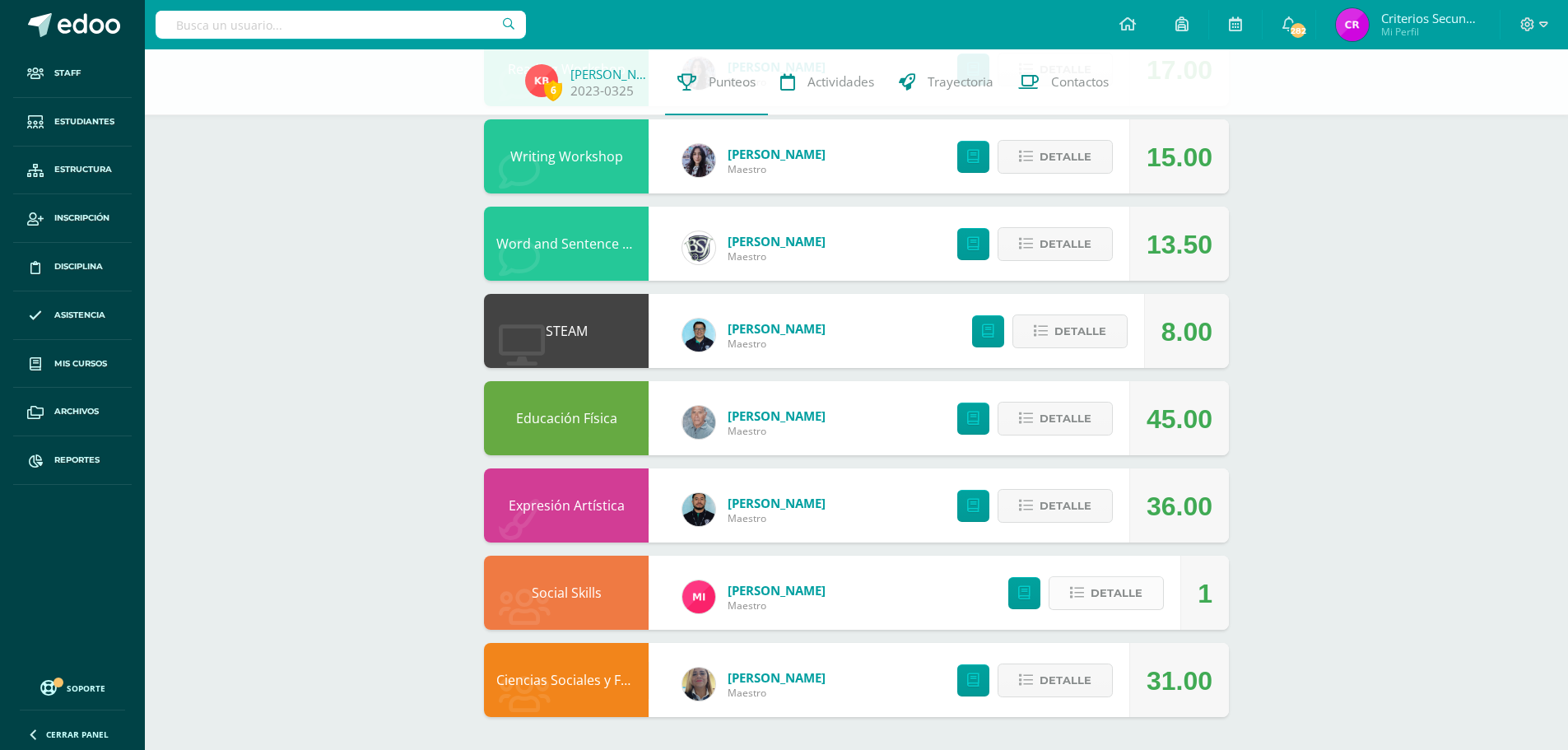 click on "Detalle" at bounding box center (1116, 593) 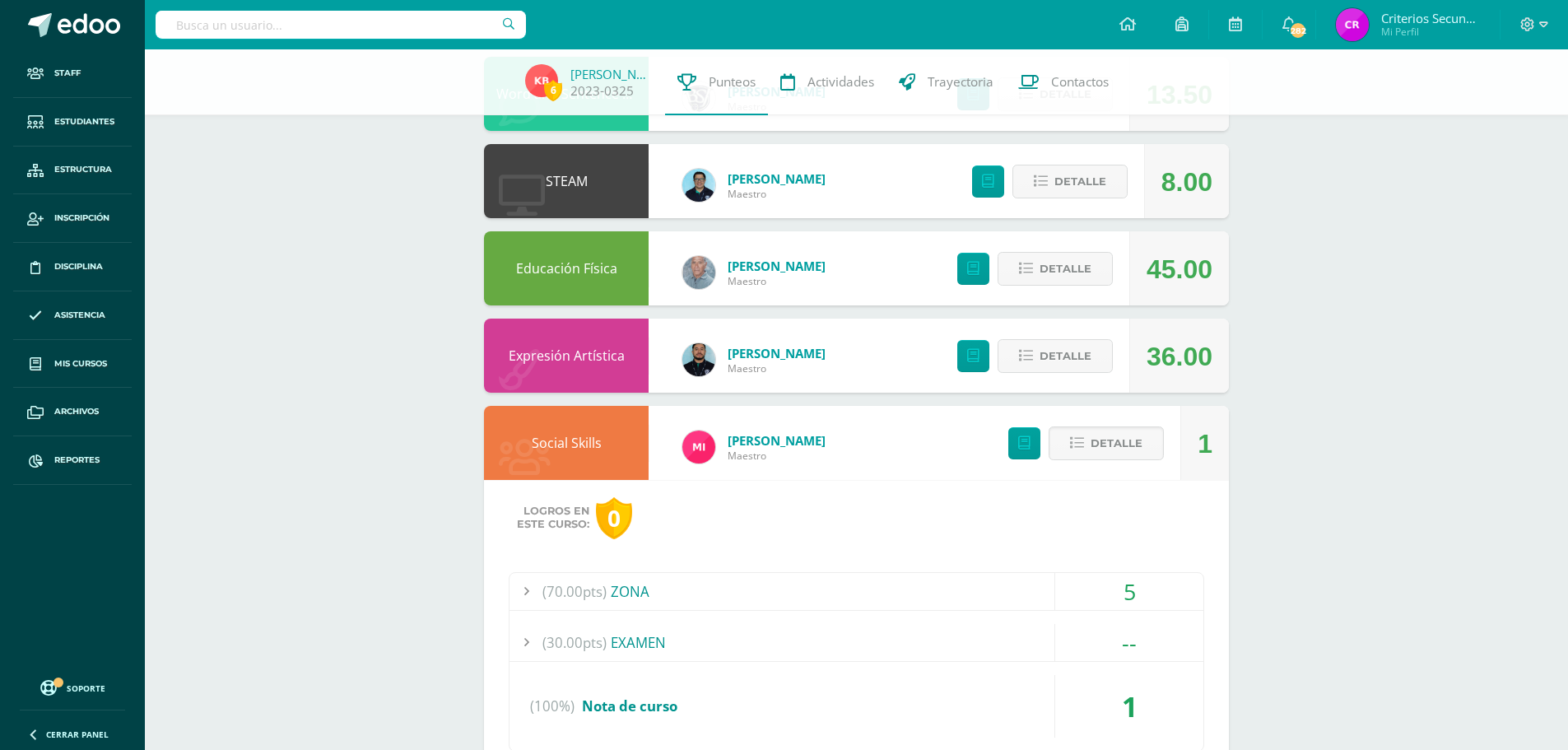 scroll, scrollTop: 915, scrollLeft: 0, axis: vertical 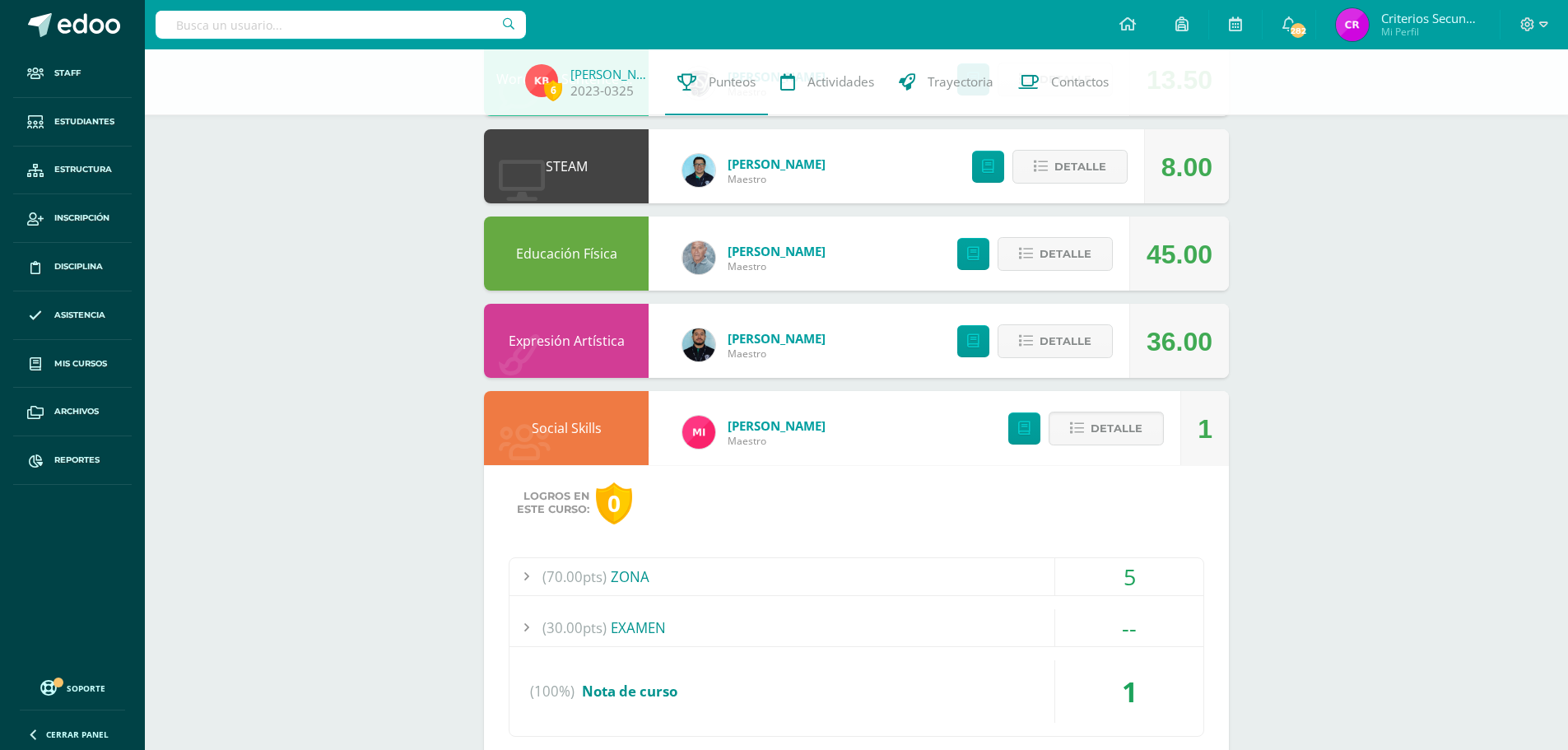 click on "Logros en
este curso:
0
(70.00pts)
ZONA
5
(15.0pts)  F1: Mapa de decisiones
5" at bounding box center (856, 623) 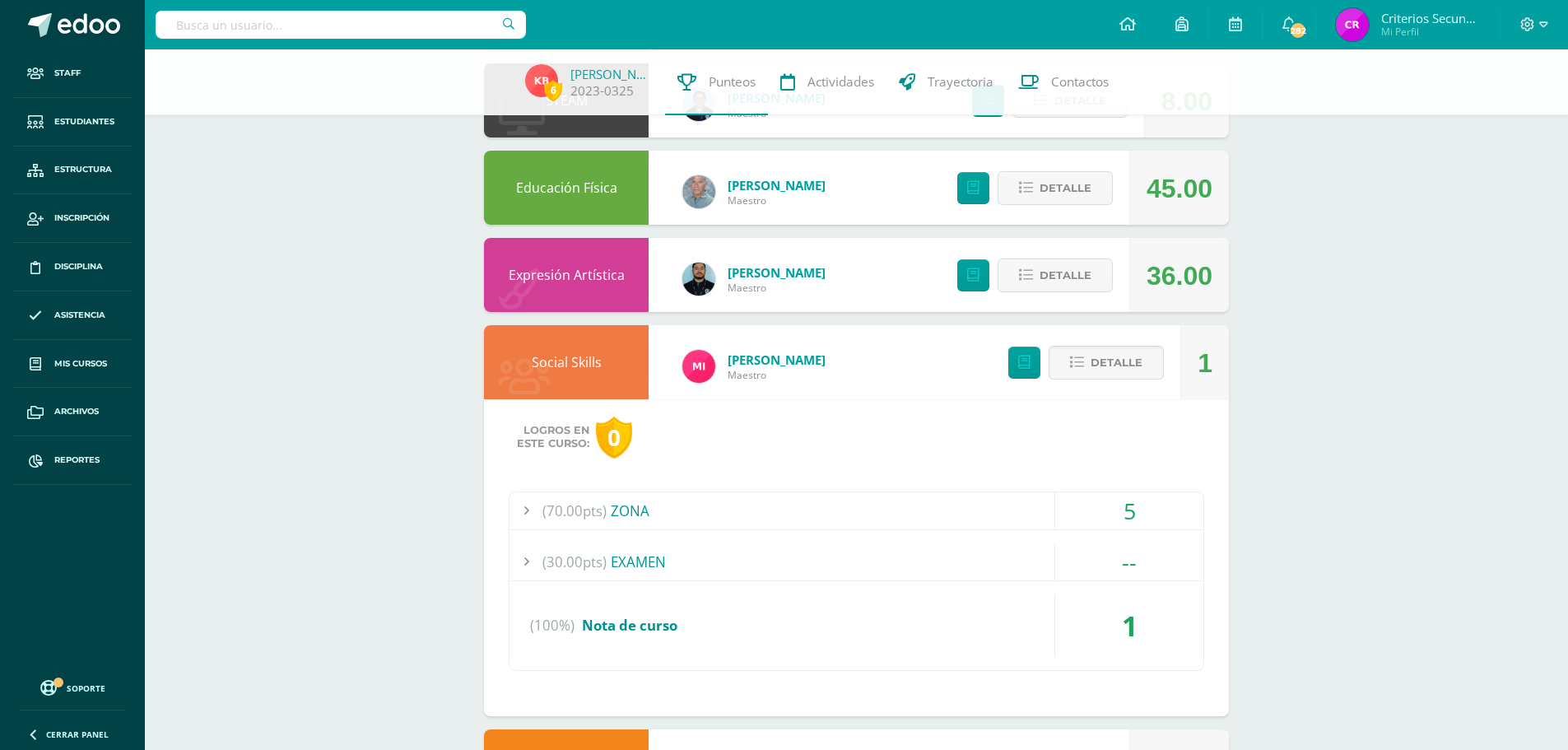 scroll, scrollTop: 1067, scrollLeft: 0, axis: vertical 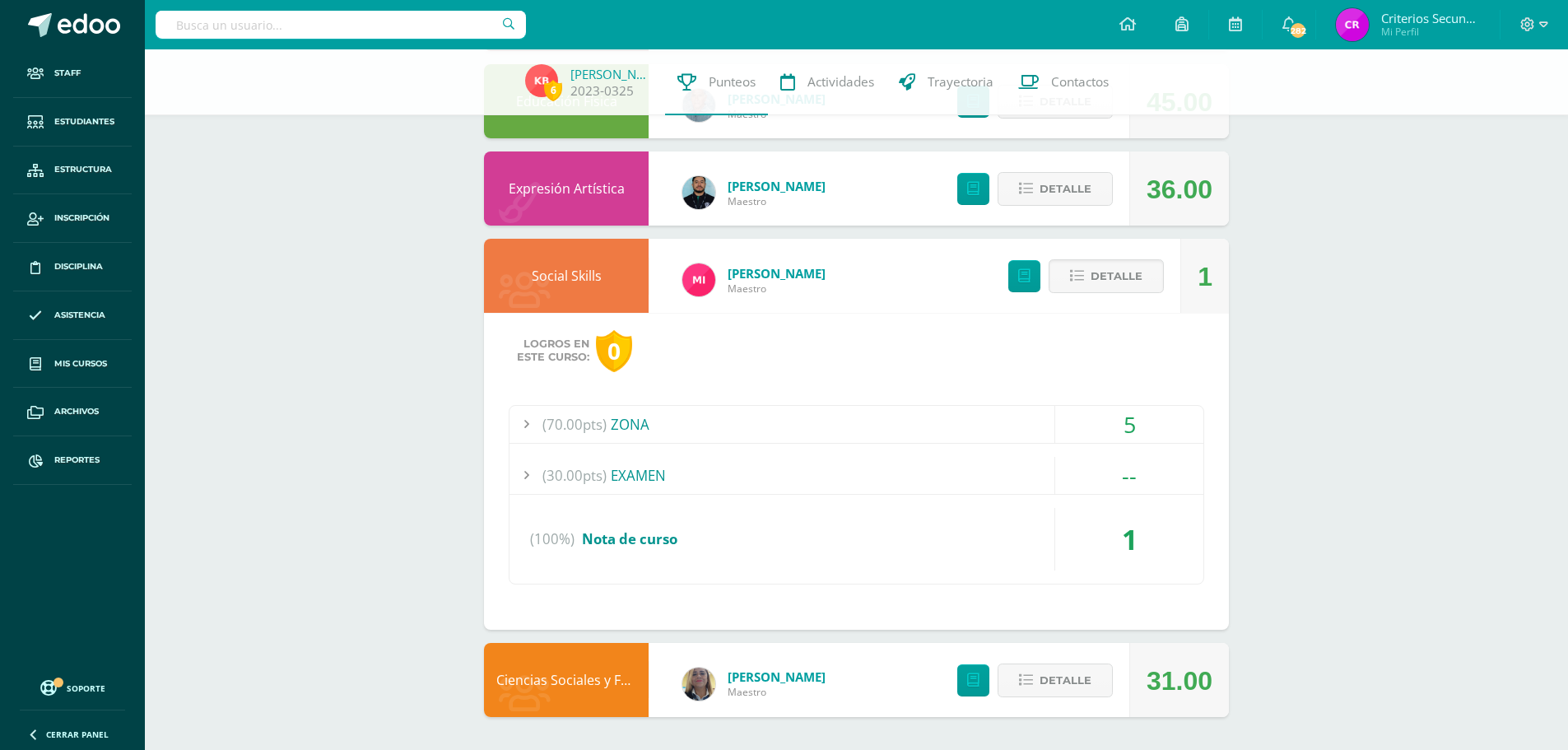 click on "1" at bounding box center [1129, 539] 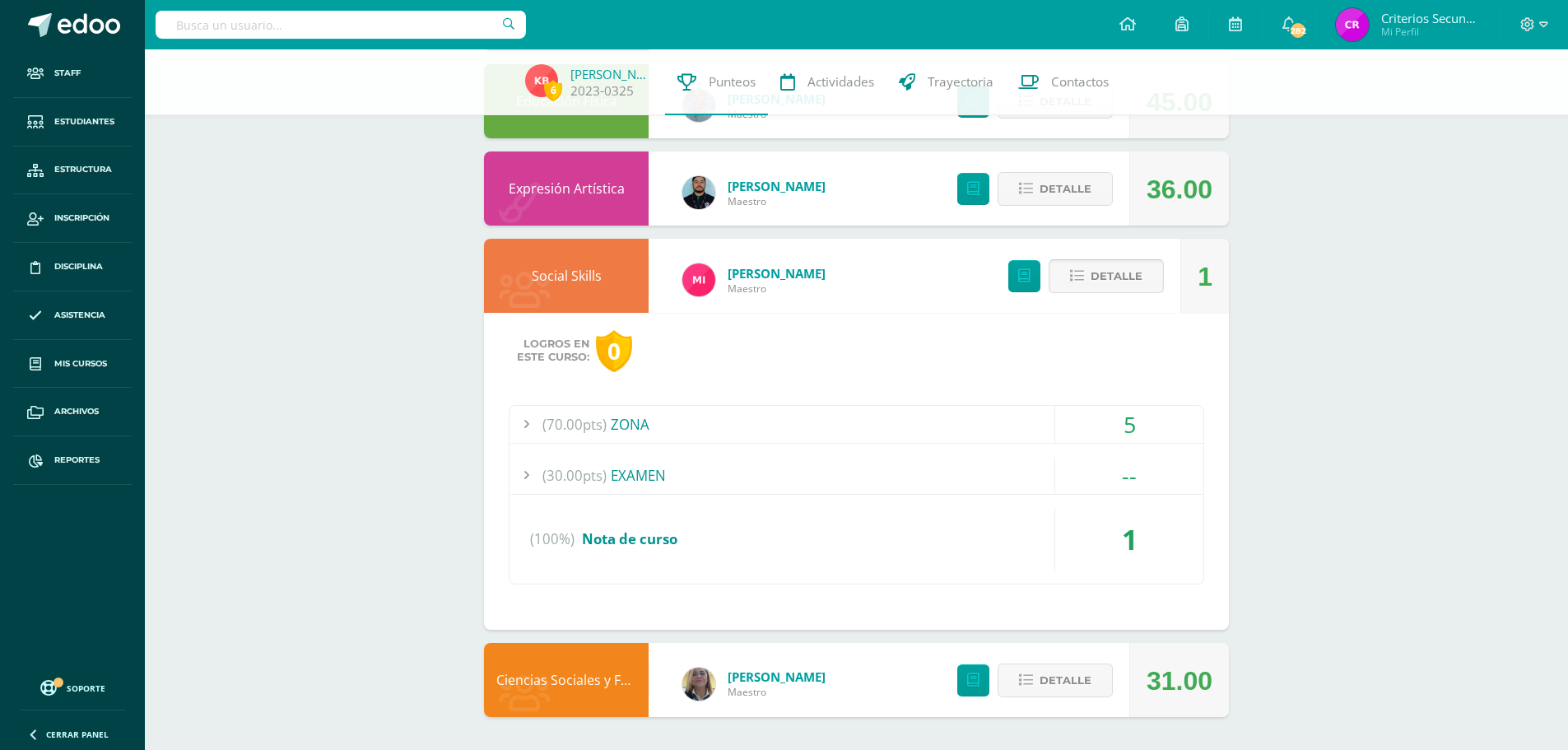 click on "Detalle" at bounding box center [1116, 276] 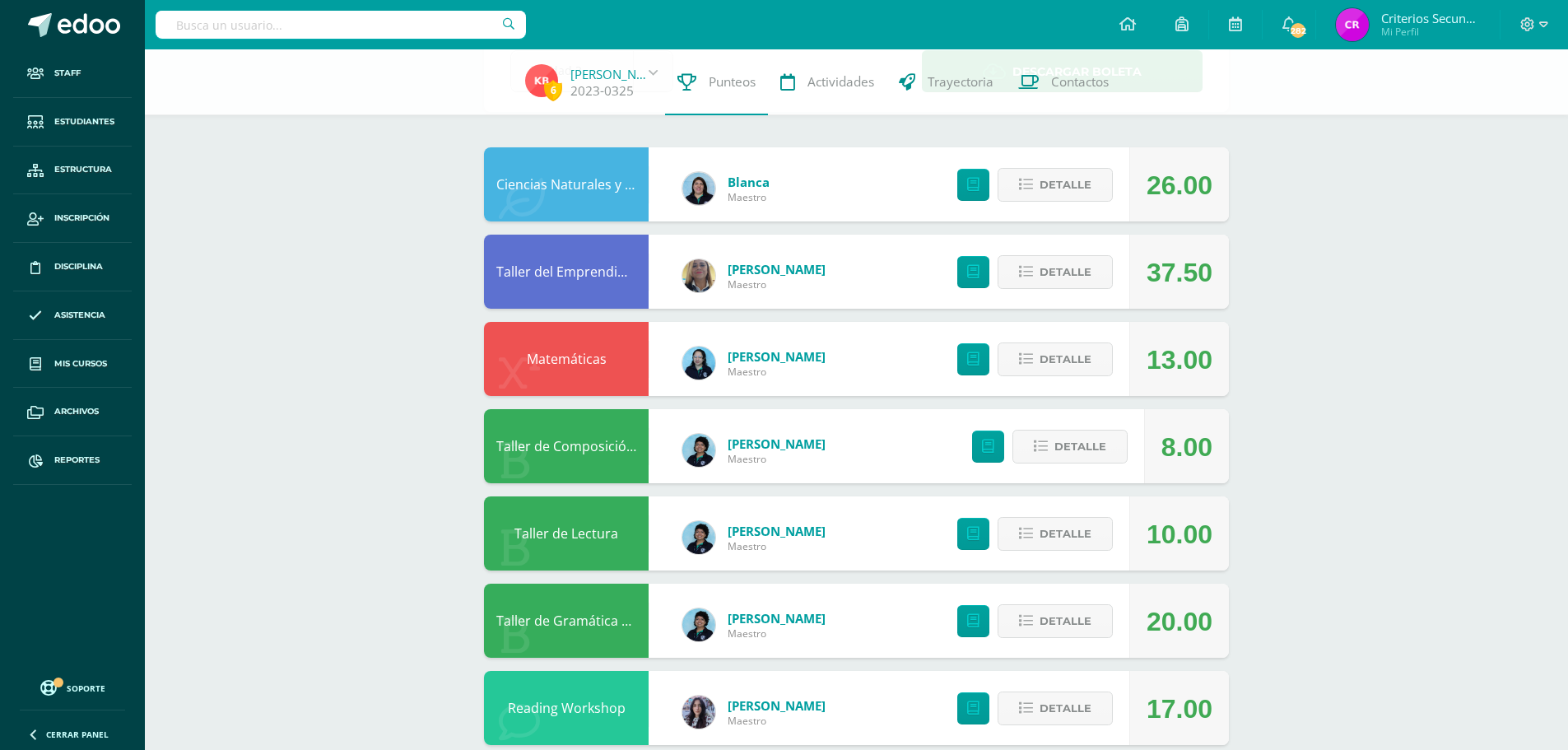 scroll, scrollTop: 82, scrollLeft: 0, axis: vertical 